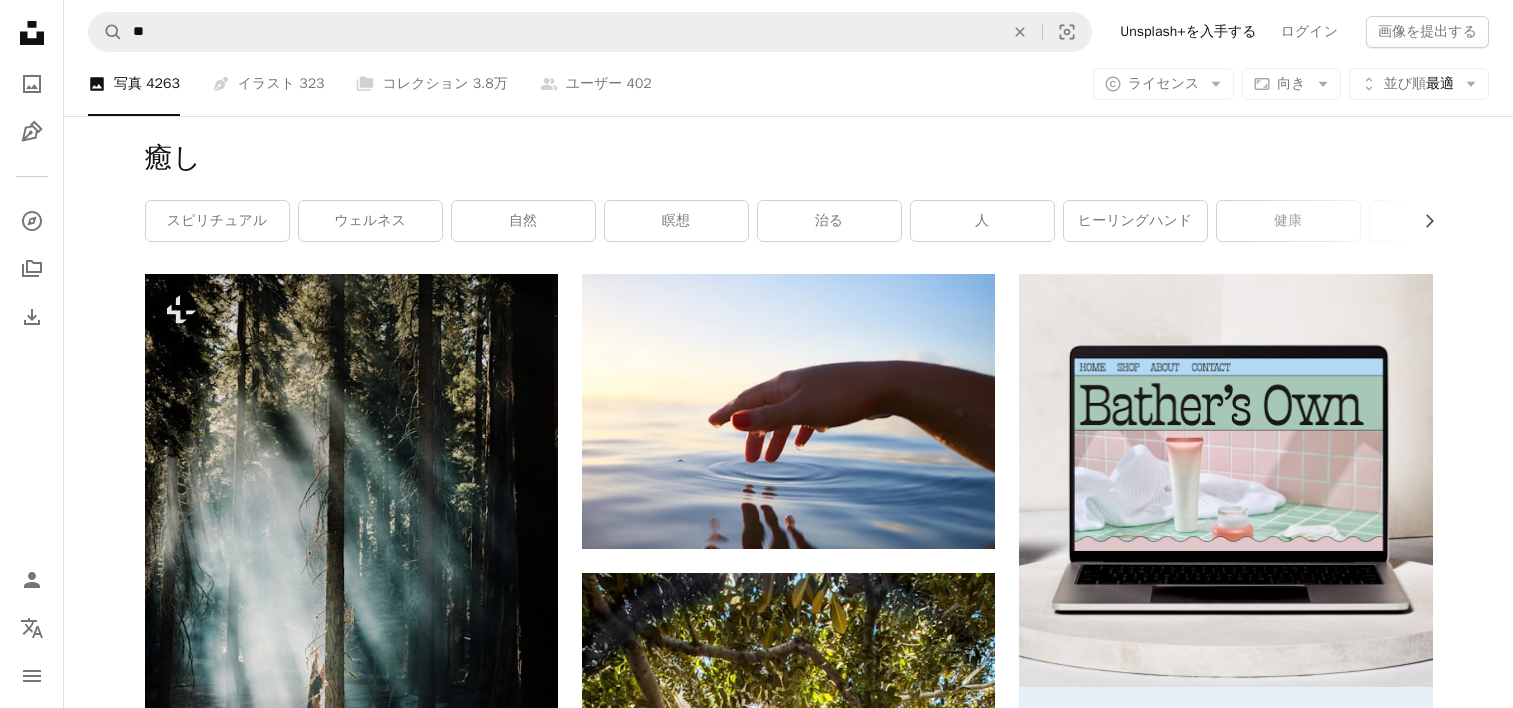 scroll, scrollTop: 21130, scrollLeft: 0, axis: vertical 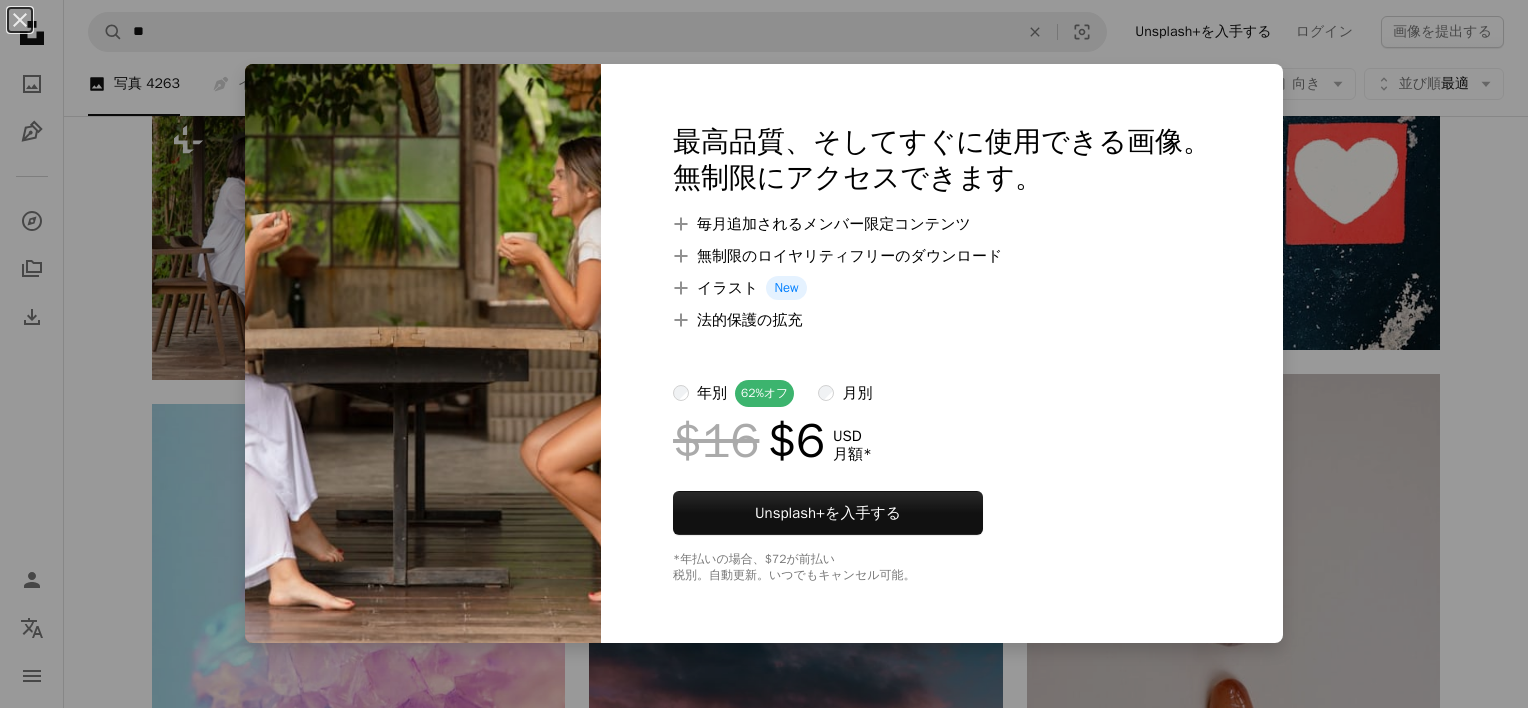 click on "An X shape 最高品質、そしてすぐに使用できる画像。 無制限にアクセスできます。 A plus sign 毎月追加されるメンバー限定コンテンツ A plus sign 無制限のロイヤリティフリーのダウンロード A plus sign イラスト  New A plus sign 法的保護の拡充 年別 62% オフ 月別 $16   $6 USD 月額 * Unsplash+ を入手する *年払いの場合、 $72 が前払い 税別。自動更新。いつでもキャンセル可能。" at bounding box center [764, 354] 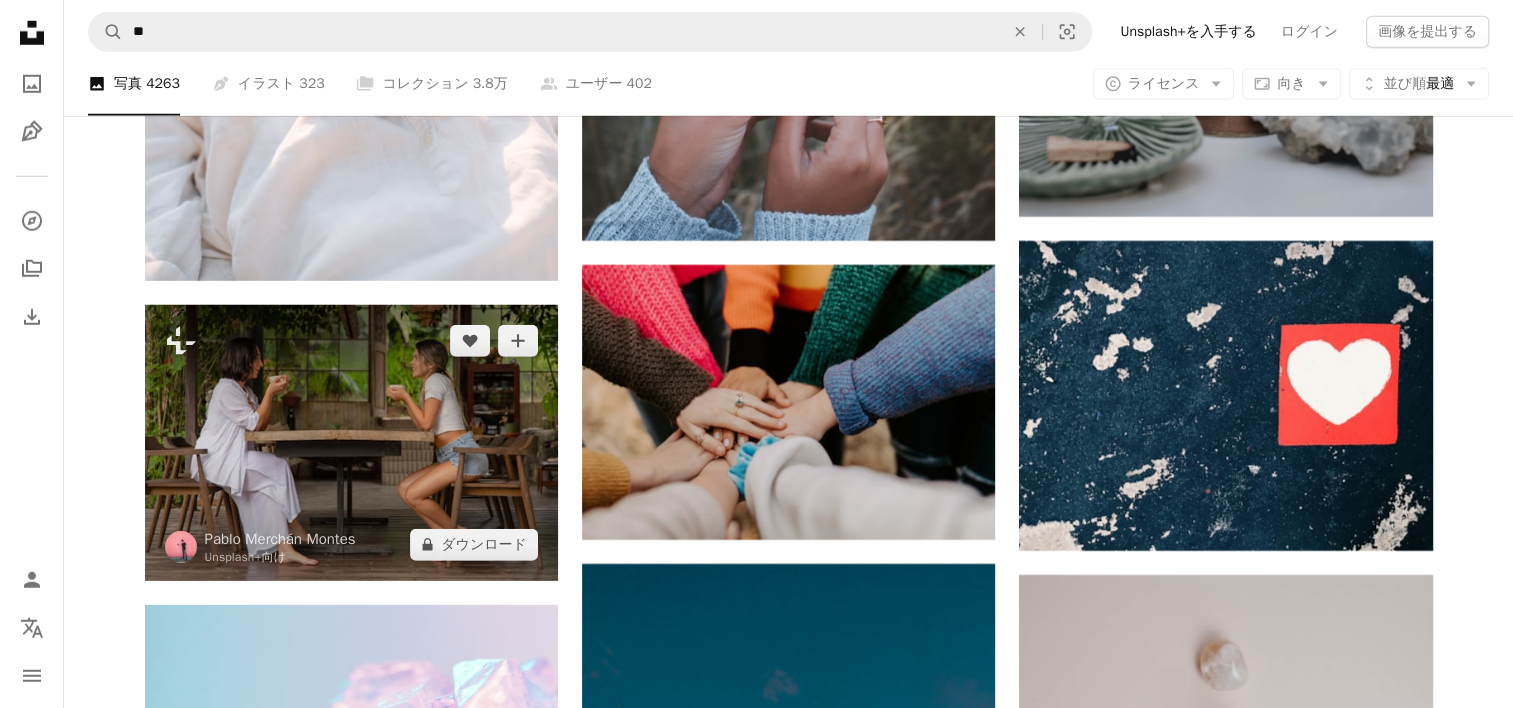 scroll, scrollTop: 21130, scrollLeft: 0, axis: vertical 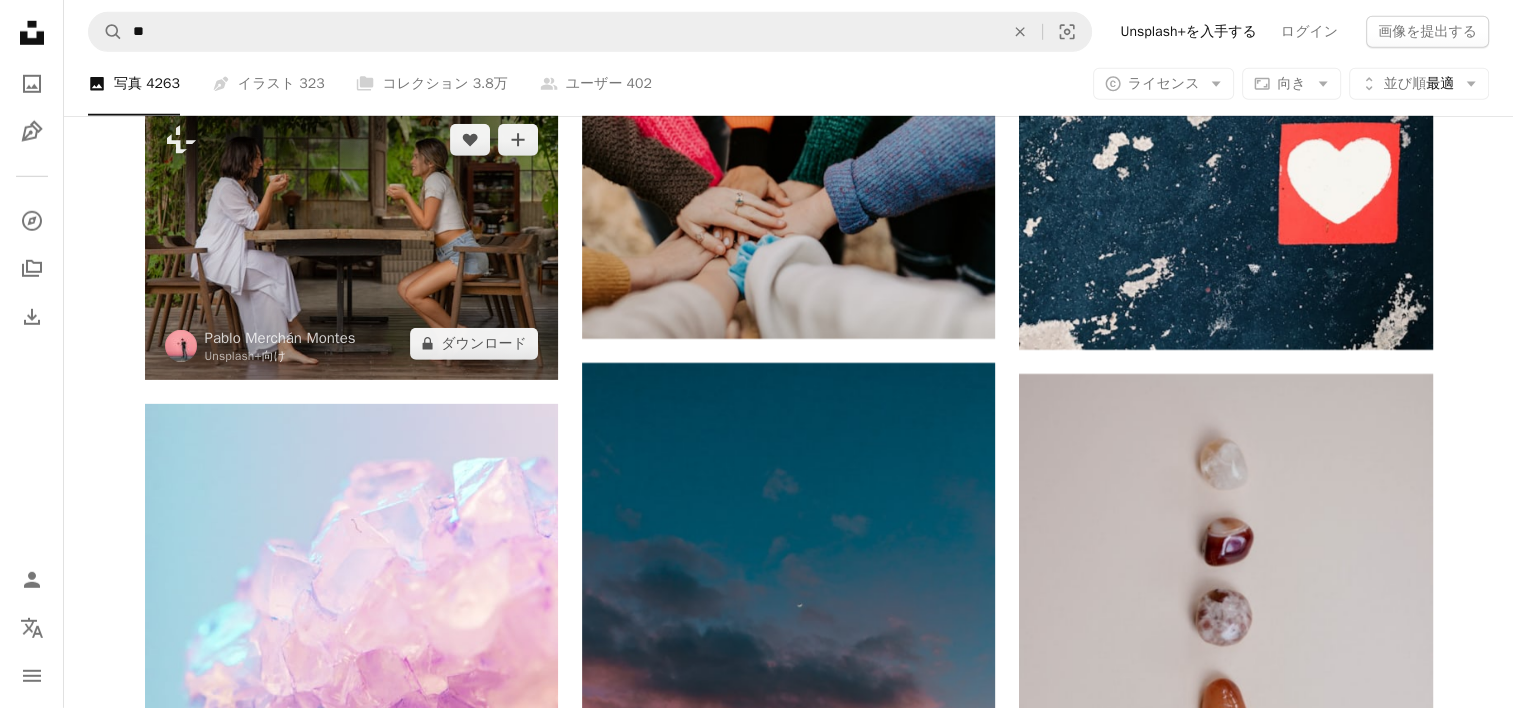 click at bounding box center [351, 241] 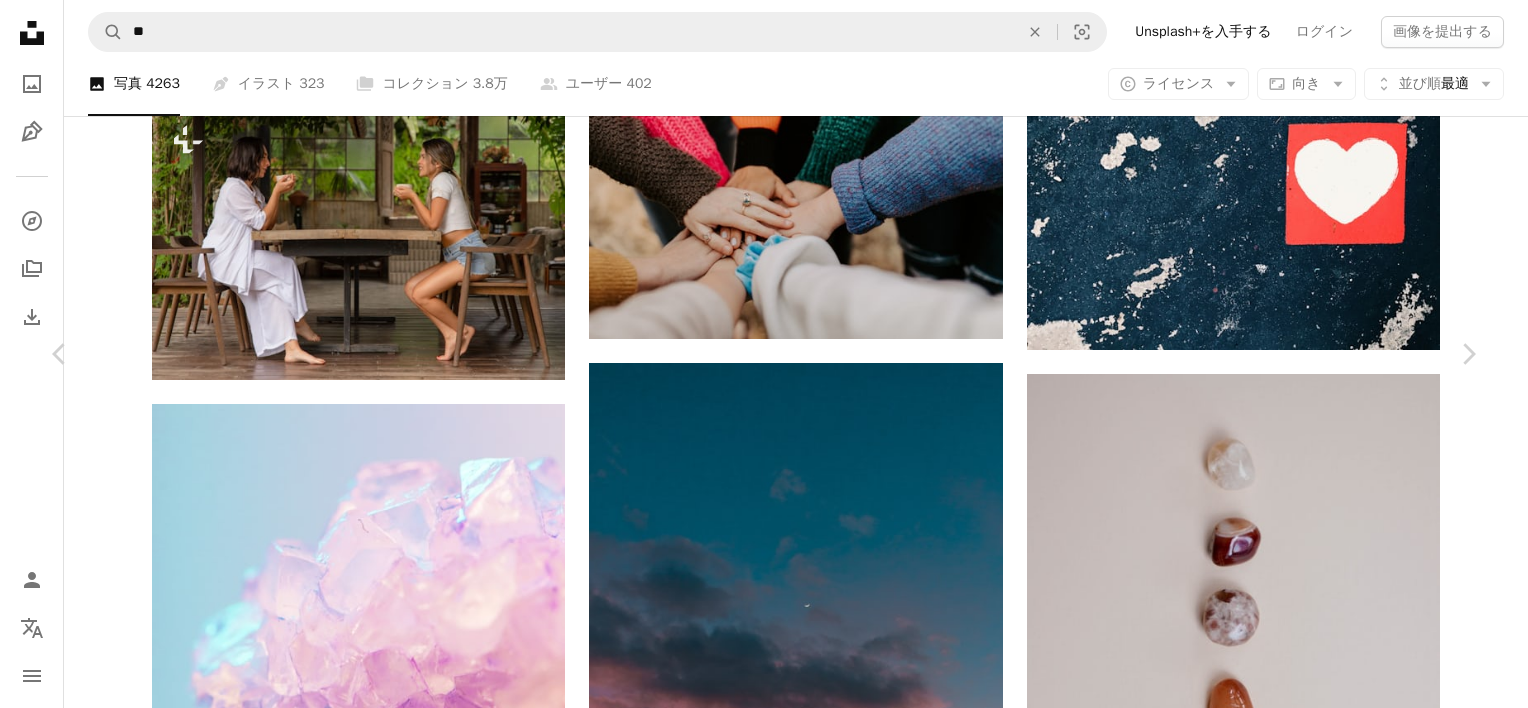 click on "A lock   ダウンロード" at bounding box center (1304, 5034) 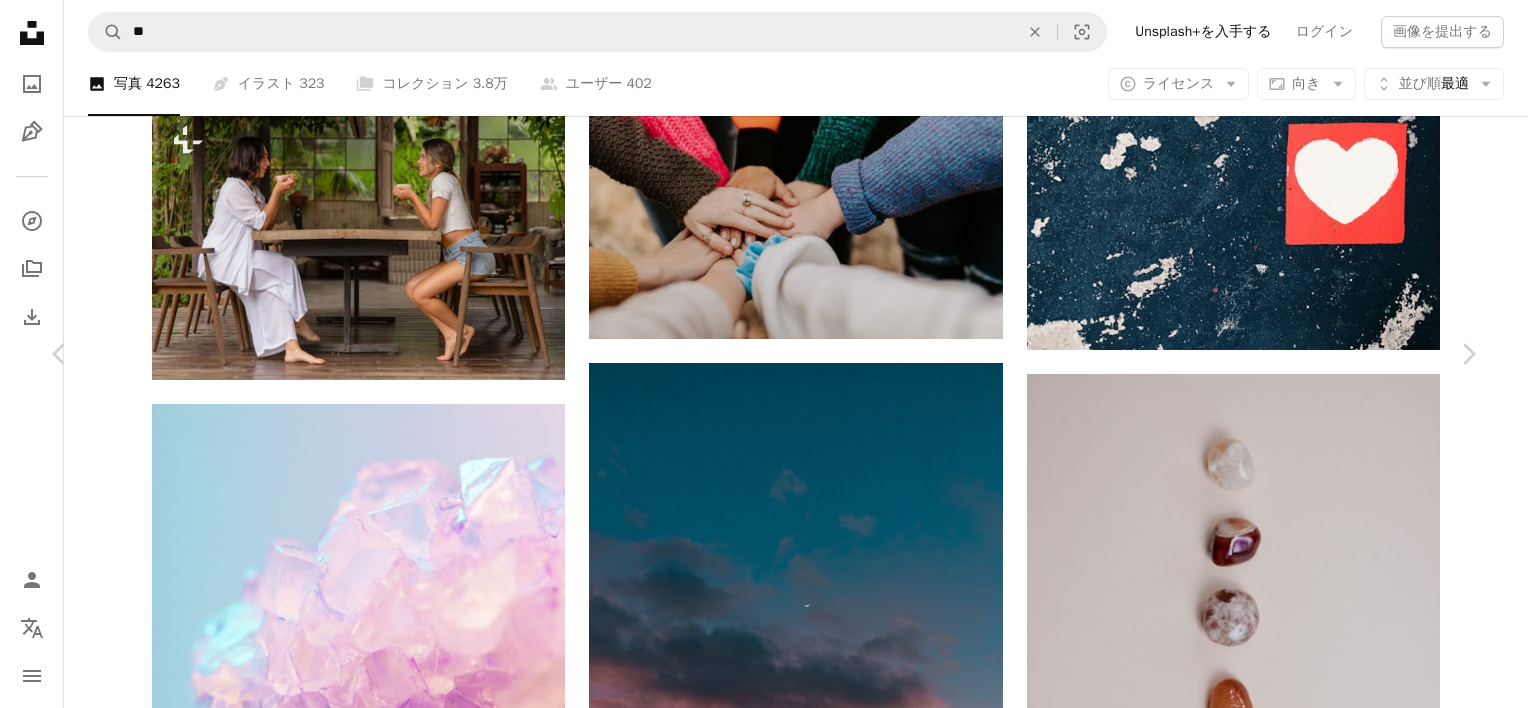 click on "An X shape 最高品質、そしてすぐに使用できる画像。 無制限にアクセスできます。 A plus sign 毎月追加されるメンバー限定コンテンツ A plus sign 無制限のロイヤリティフリーのダウンロード A plus sign イラスト  New A plus sign 法的保護の拡充 年別 62% オフ 月別 $16   $6 USD 月額 * Unsplash+ を入手する *年払いの場合、 $72 が前払い 税別。自動更新。いつでもキャンセル可能。" at bounding box center (764, 5341) 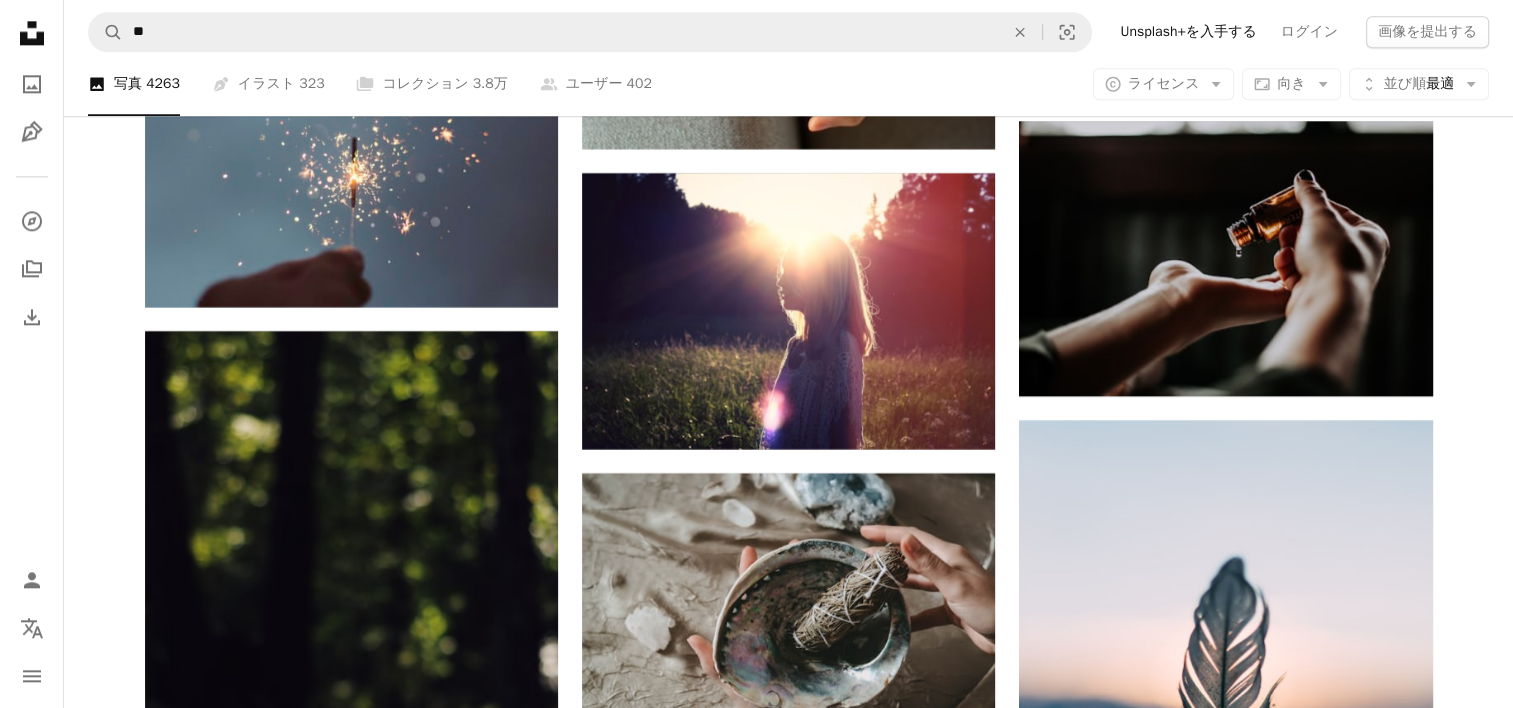 scroll, scrollTop: 9930, scrollLeft: 0, axis: vertical 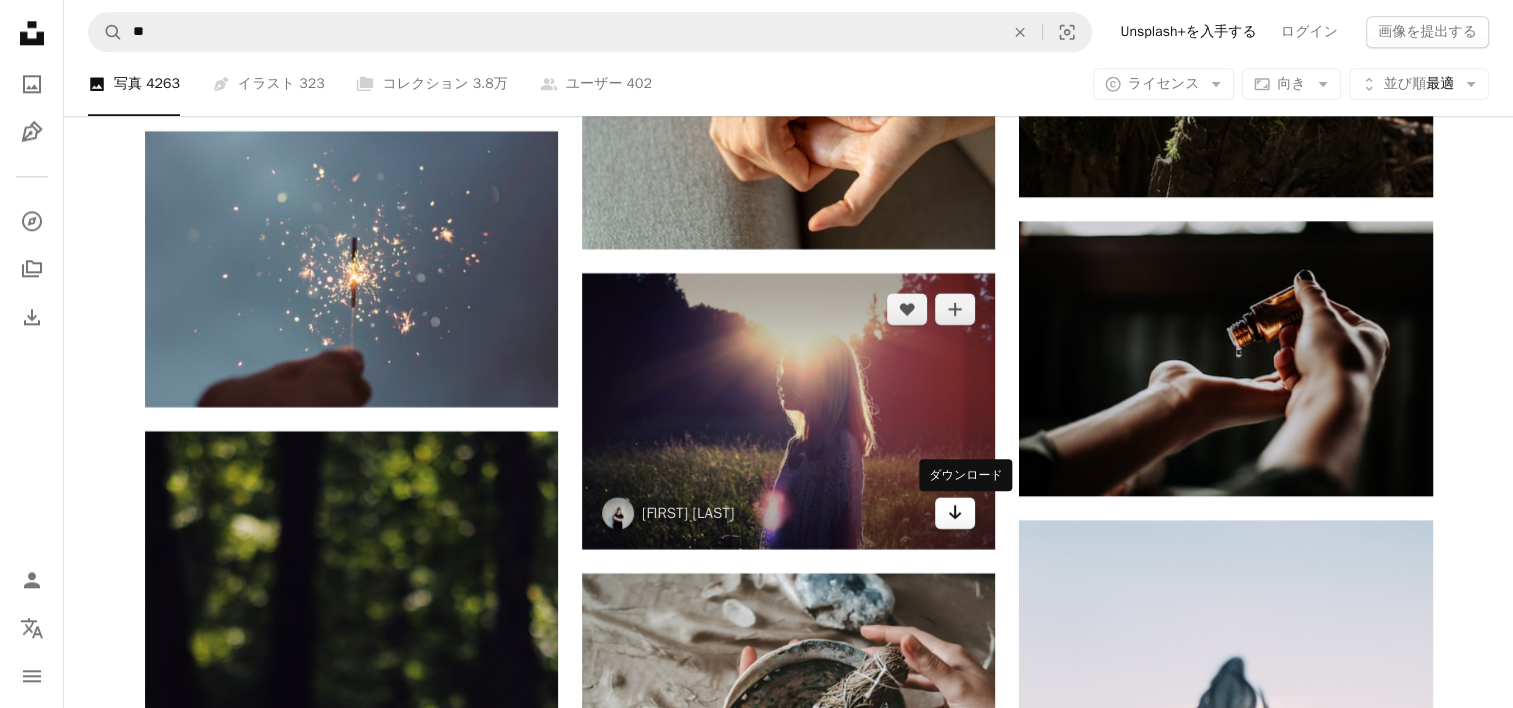 click on "Arrow pointing down" 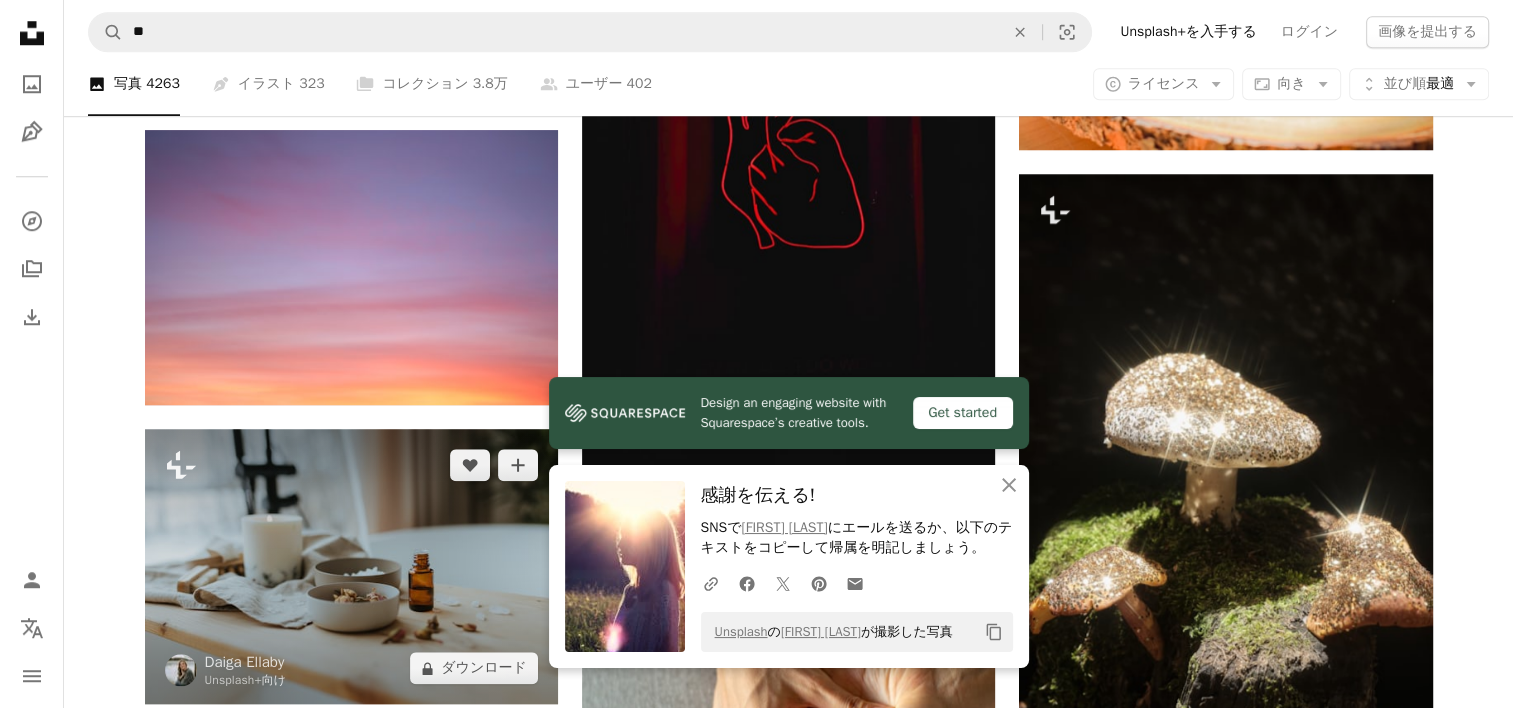 scroll, scrollTop: 9330, scrollLeft: 0, axis: vertical 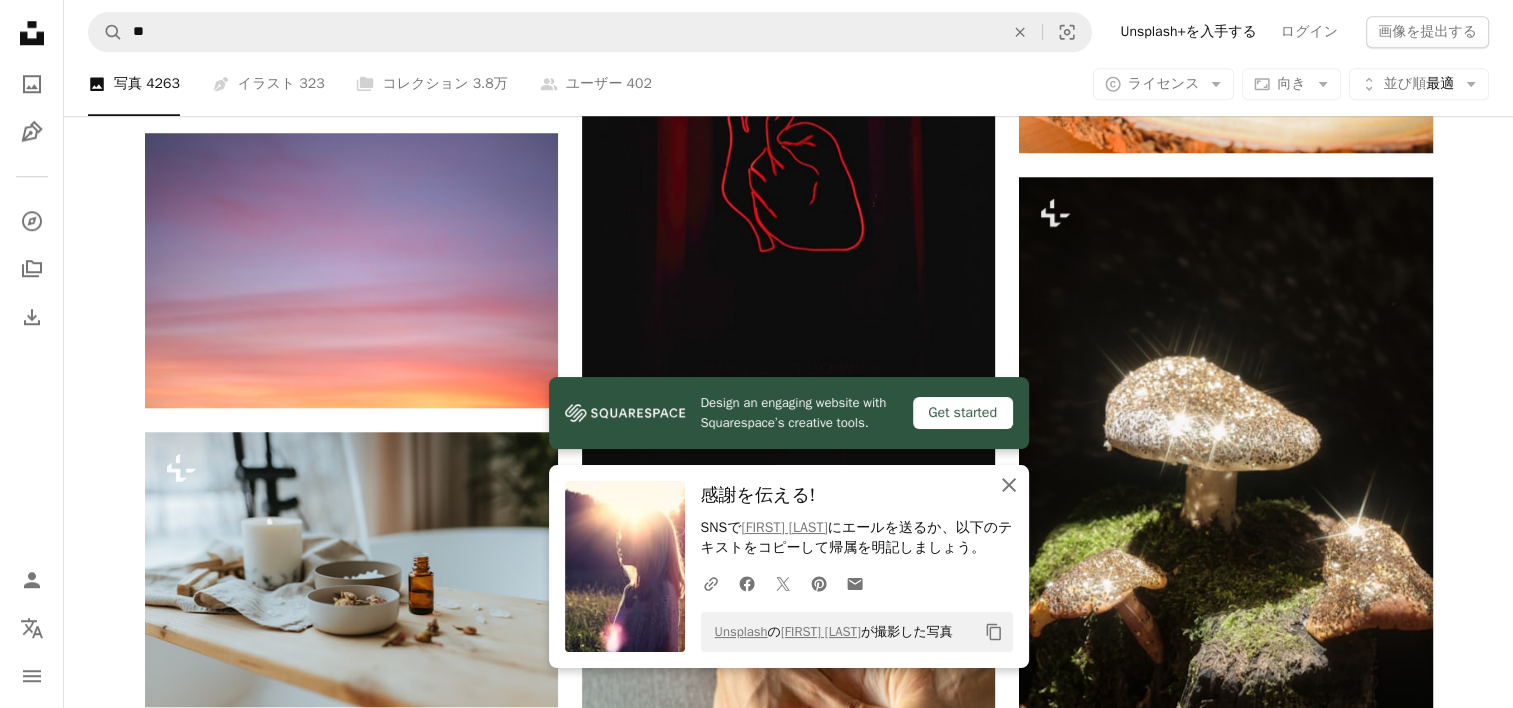 click on "An X shape" 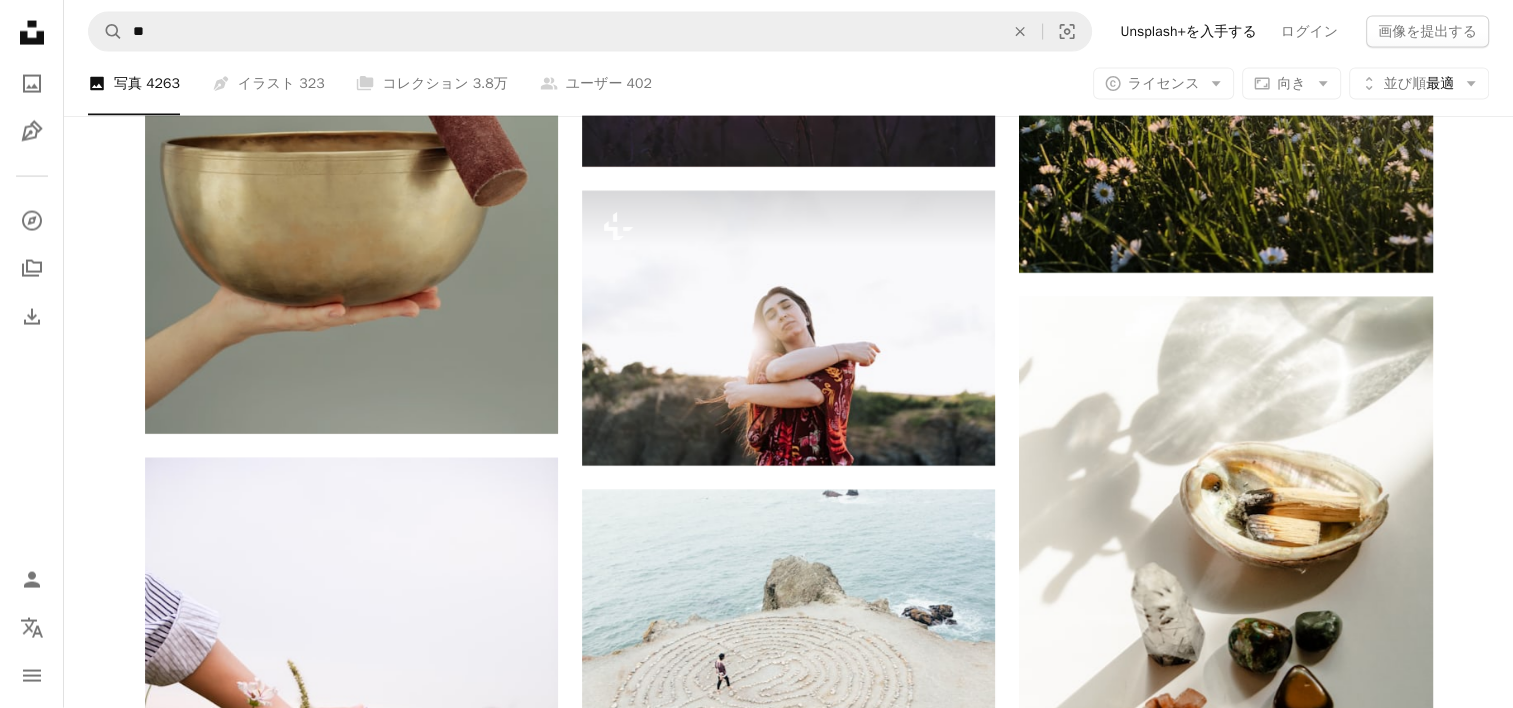 scroll, scrollTop: 4330, scrollLeft: 0, axis: vertical 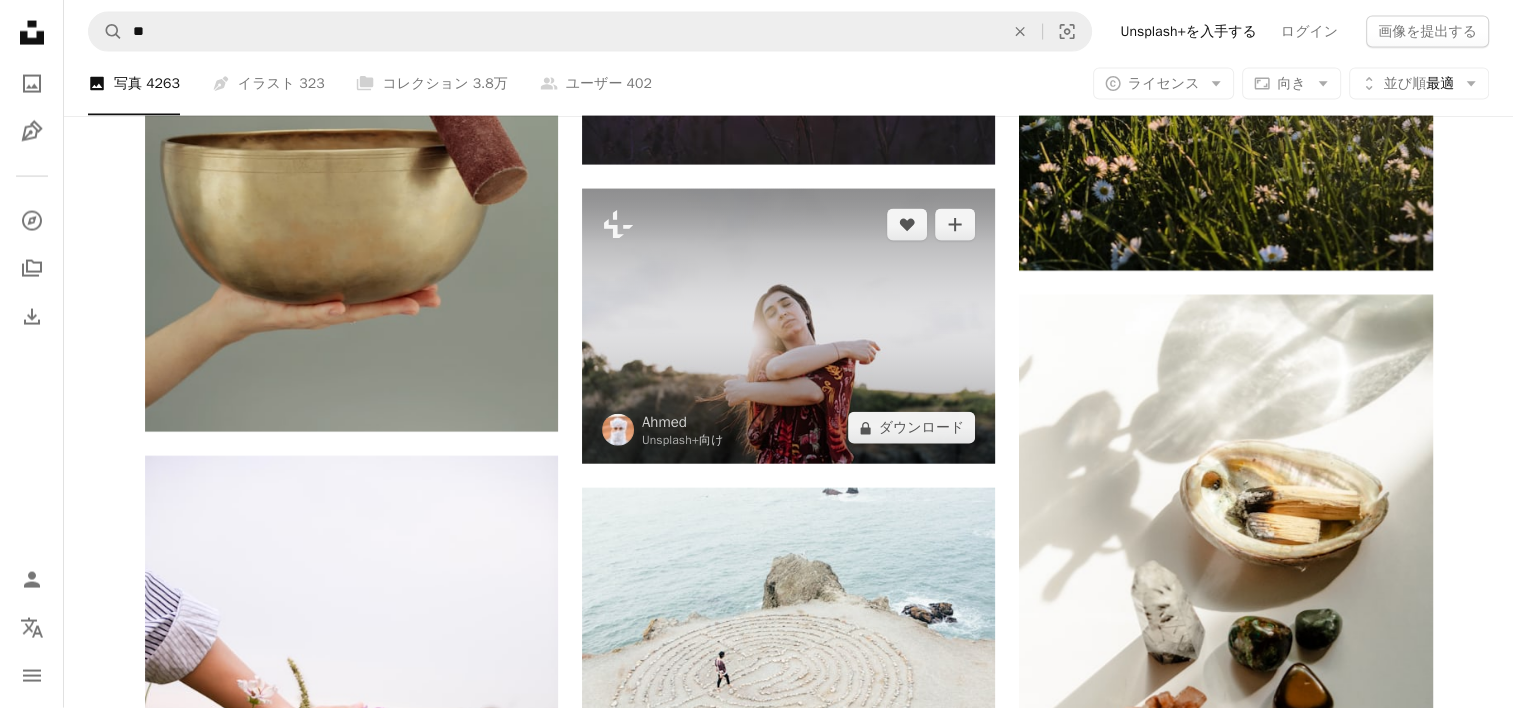 click at bounding box center [788, 326] 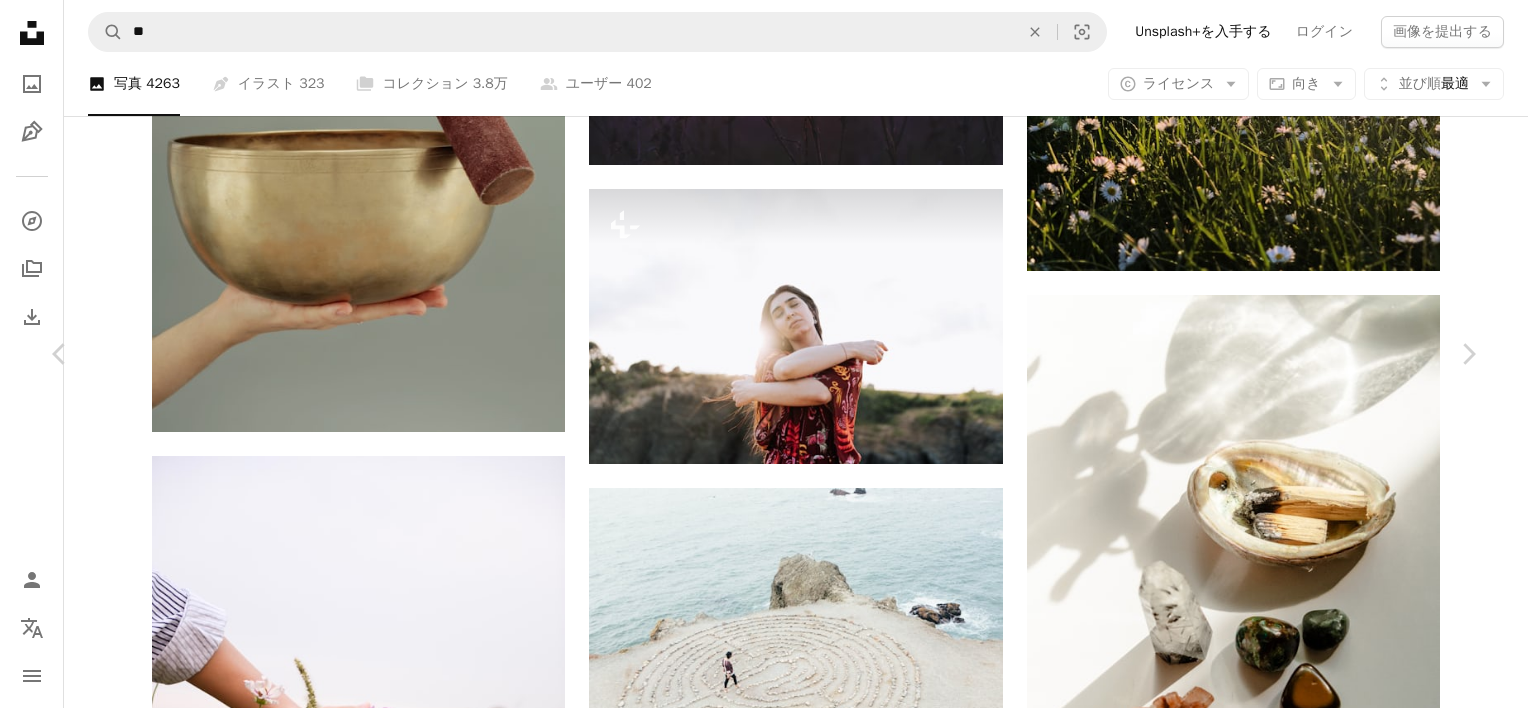 click on "A lock   ダウンロード" at bounding box center [1304, 21834] 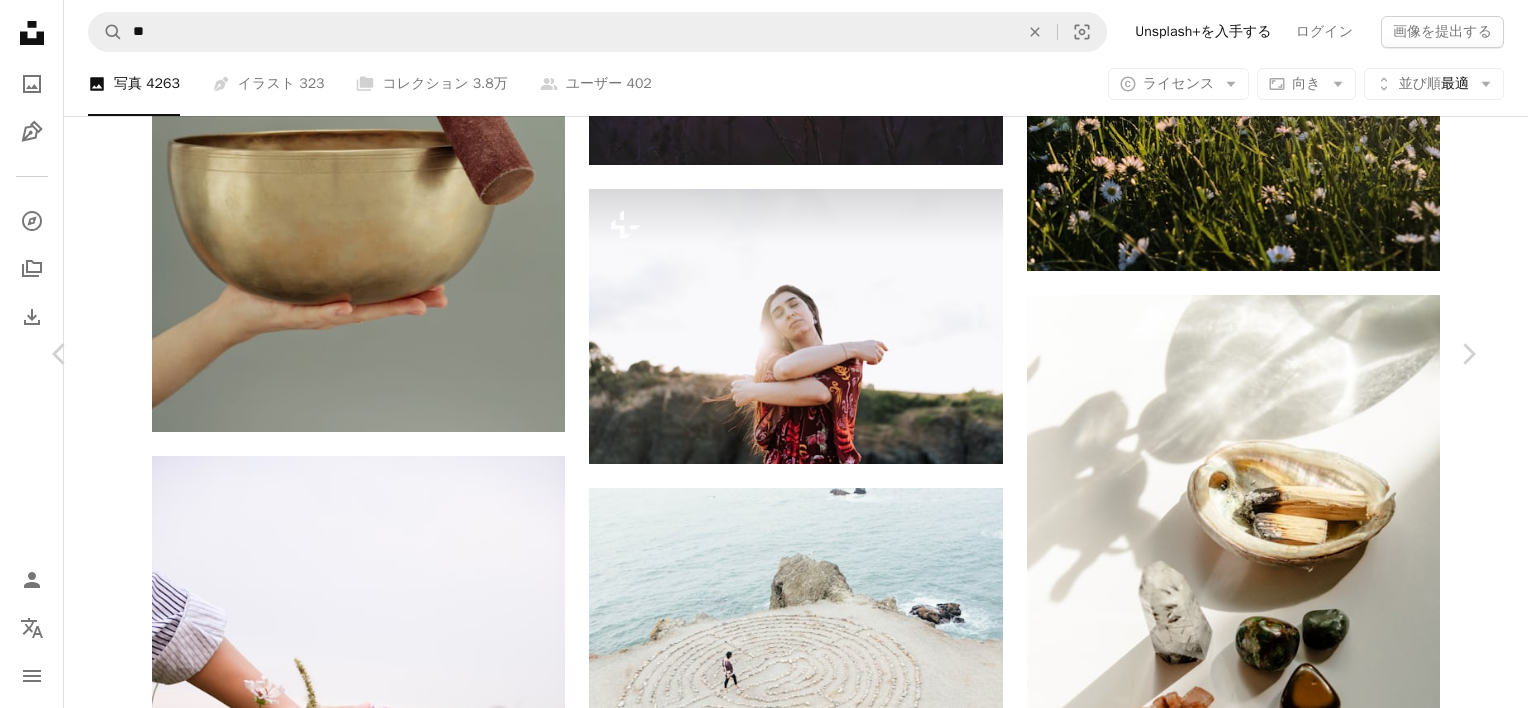 click on "An X shape 最高品質、そしてすぐに使用できる画像。 無制限にアクセスできます。 A plus sign 毎月追加されるメンバー限定コンテンツ A plus sign 無制限のロイヤリティフリーのダウンロード A plus sign イラスト  New A plus sign 法的保護の拡充 年別 62% オフ 月別 $16   $6 USD 月額 * Unsplash+ を入手する *年払いの場合、 $72 が前払い 税別。自動更新。いつでもキャンセル可能。" at bounding box center (764, 22141) 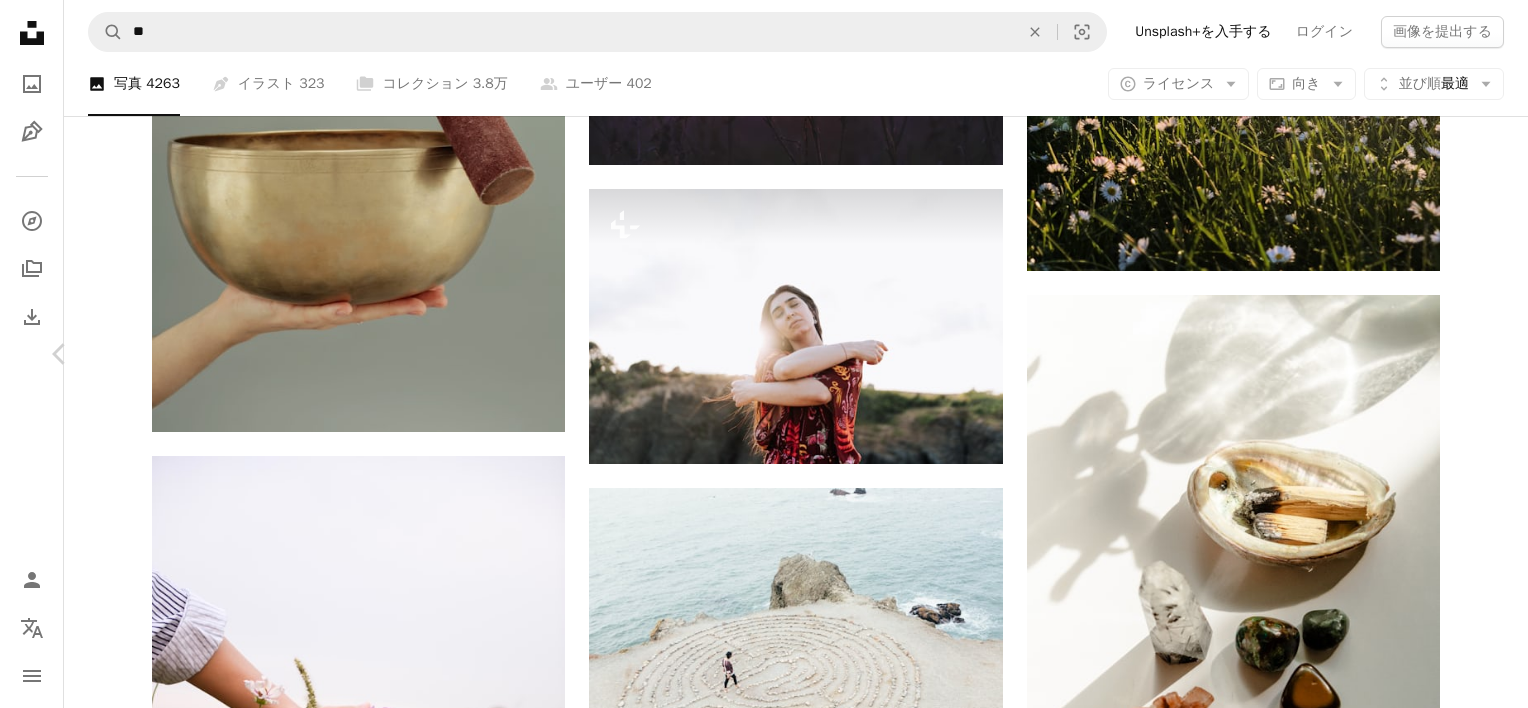 click on "Chevron right" at bounding box center (1468, 354) 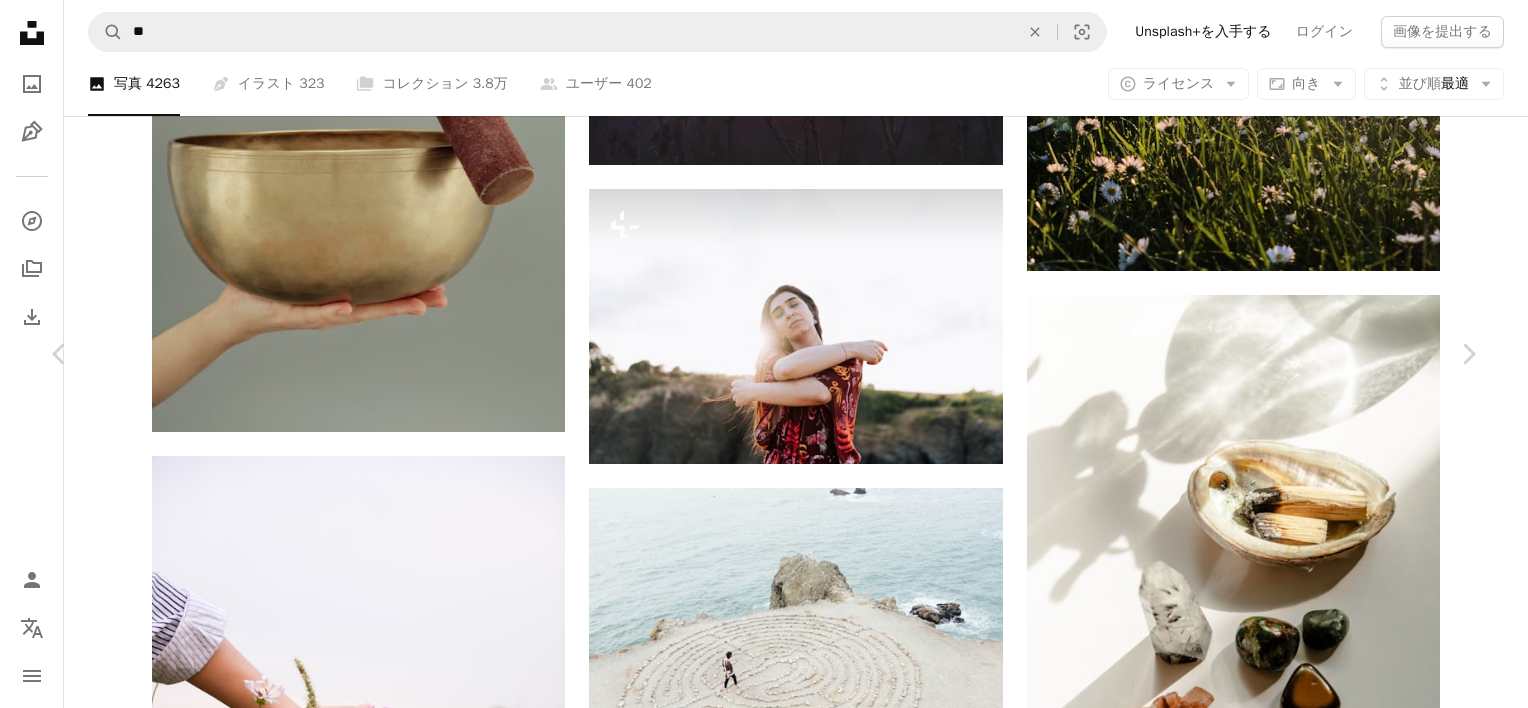 click on "無料ダウンロード" at bounding box center [1265, 21834] 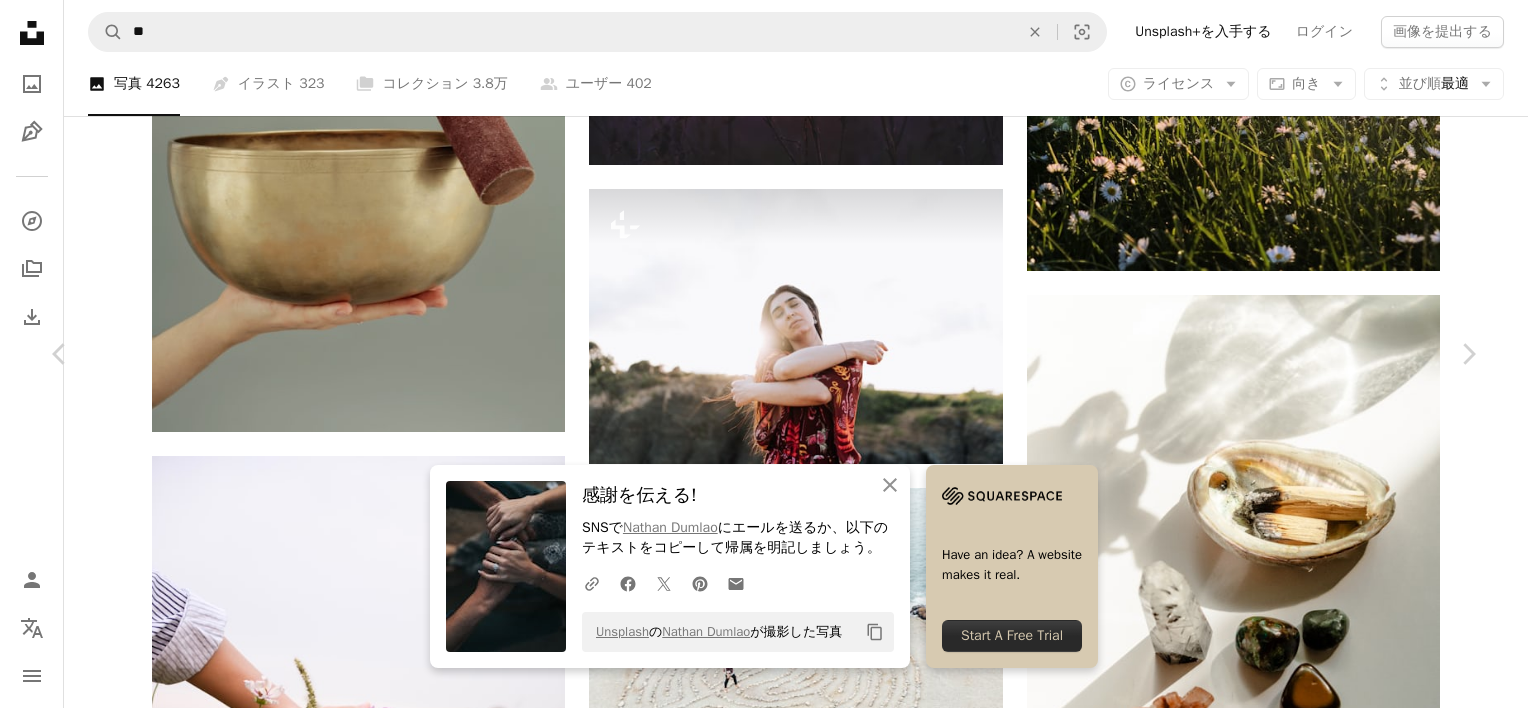 click on "Zoom in" at bounding box center (756, 22165) 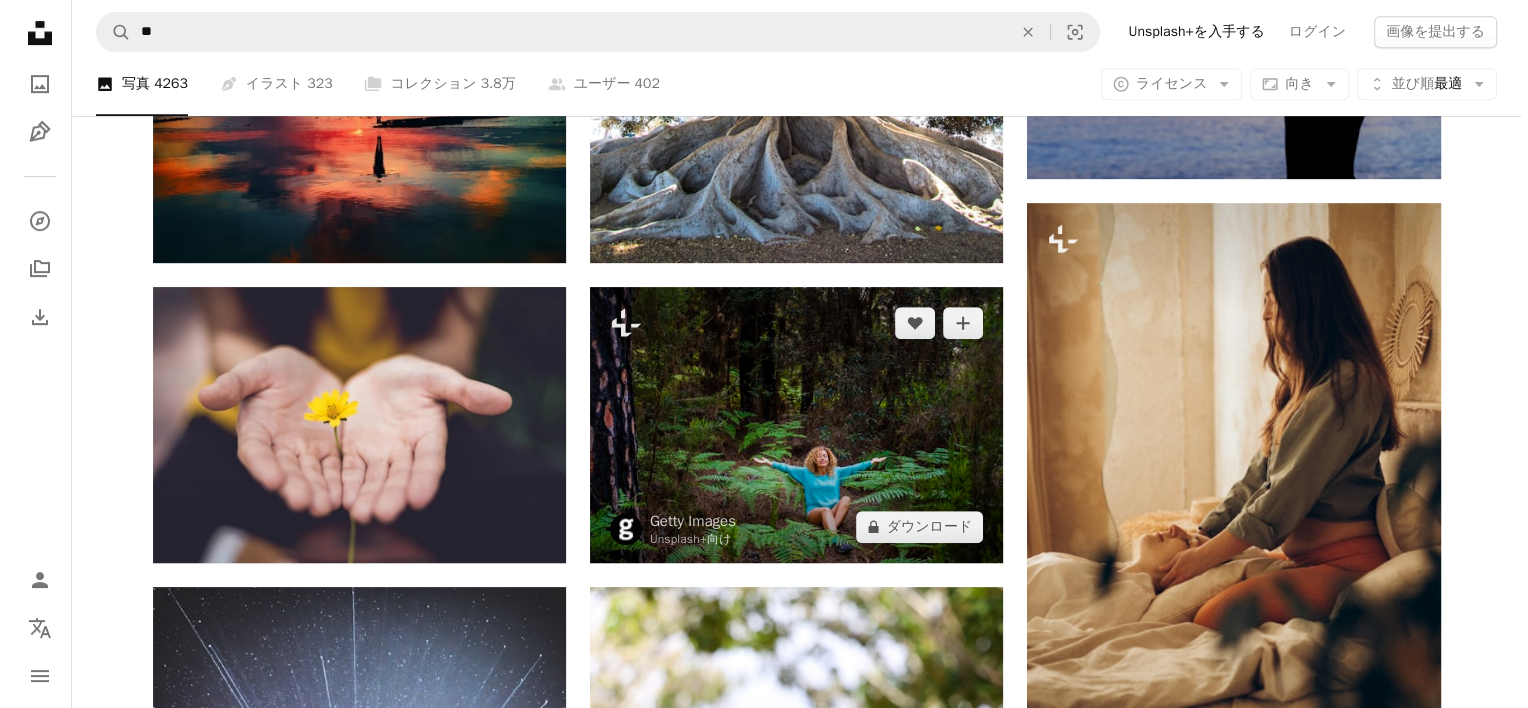 scroll, scrollTop: 630, scrollLeft: 0, axis: vertical 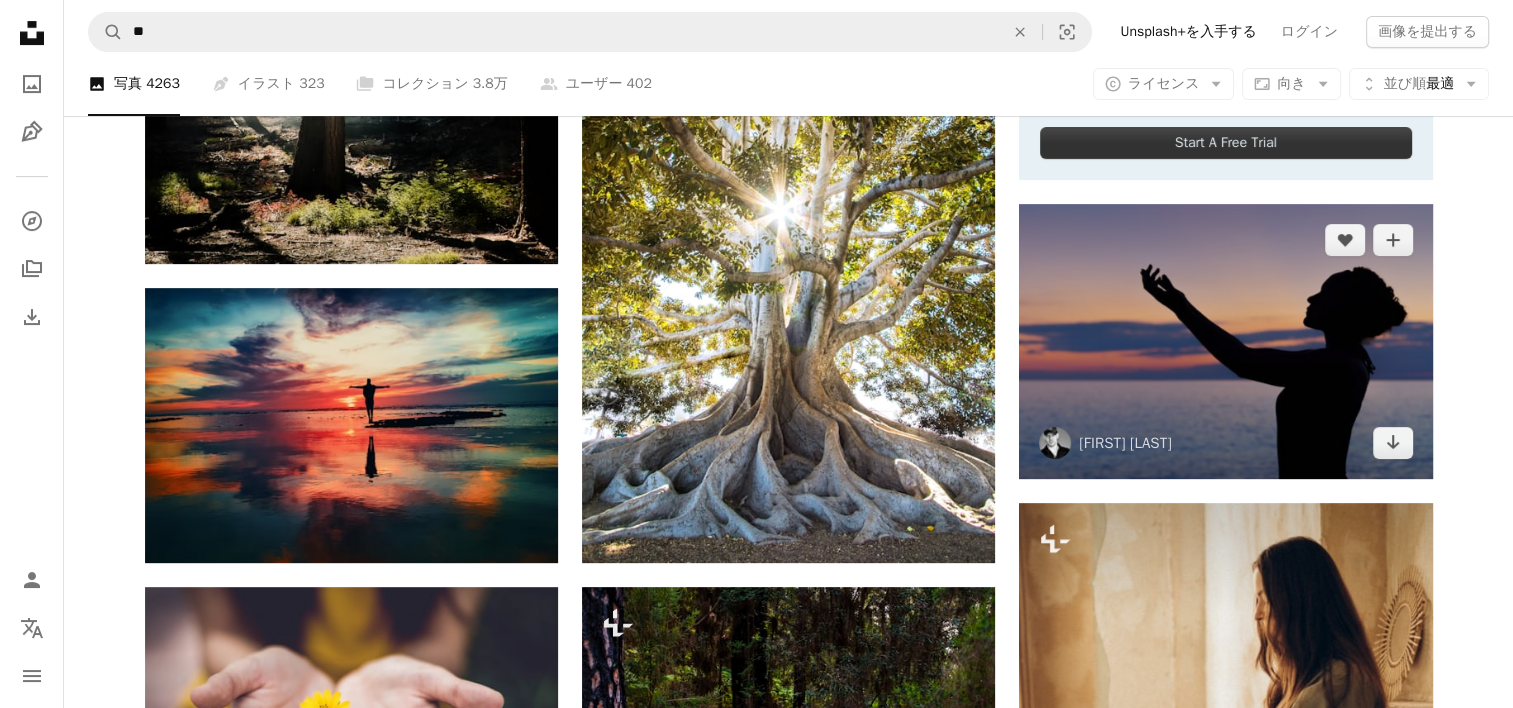 click at bounding box center (1225, 341) 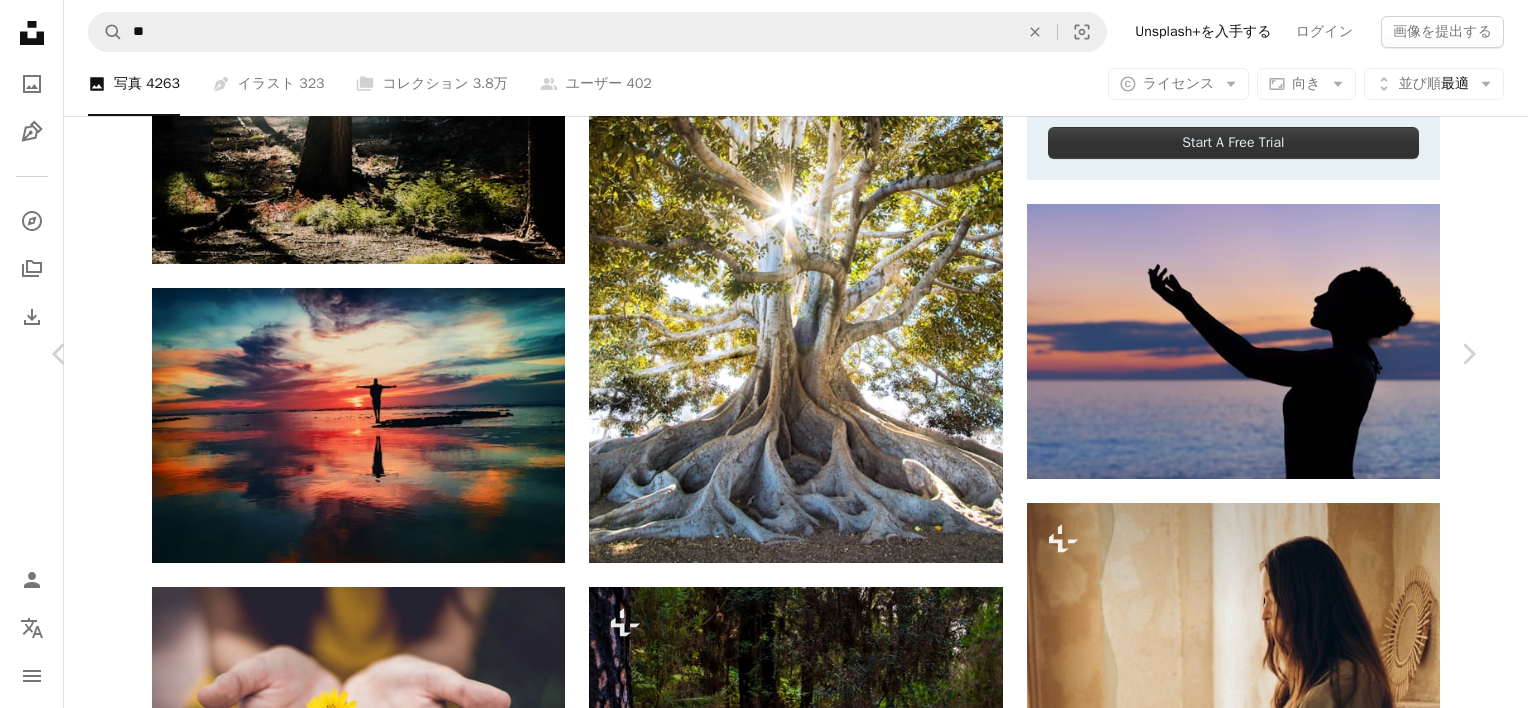 click on "無料ダウンロード" at bounding box center [1265, 25534] 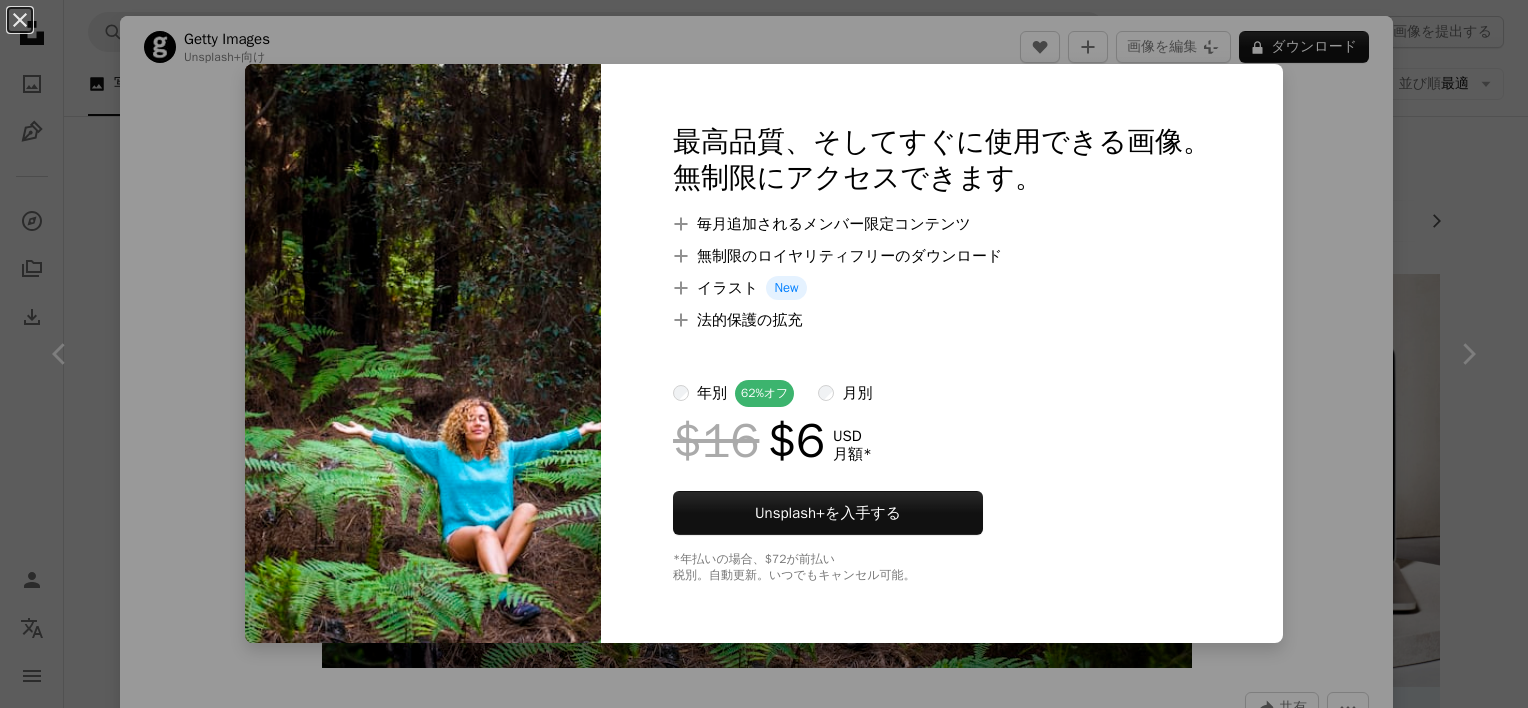 scroll, scrollTop: 900, scrollLeft: 0, axis: vertical 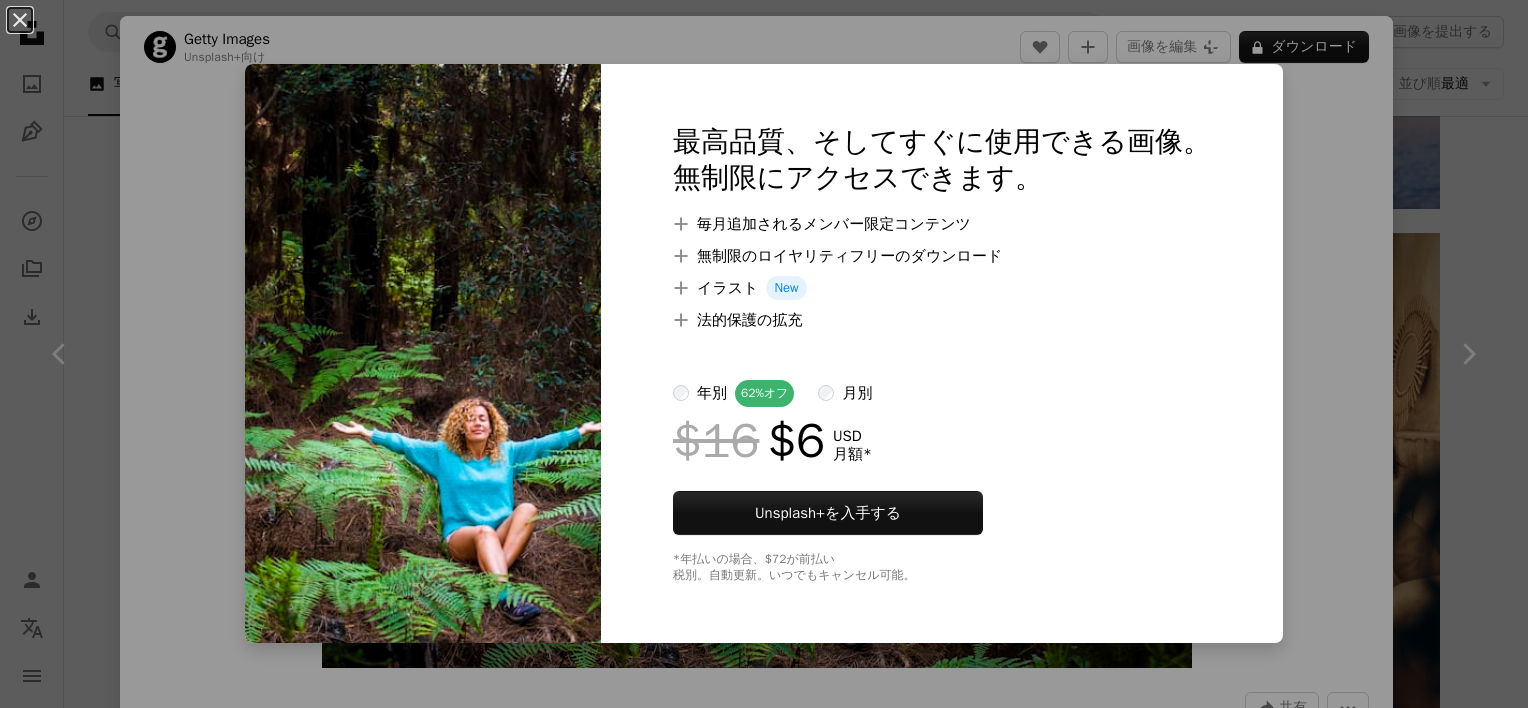 click on "An X shape 最高品質、そしてすぐに使用できる画像。 無制限にアクセスできます。 A plus sign 毎月追加されるメンバー限定コンテンツ A plus sign 無制限のロイヤリティフリーのダウンロード A plus sign イラスト  New A plus sign 法的保護の拡充 年別 62% オフ 月別 $16   $6 USD 月額 * Unsplash+ を入手する *年払いの場合、 $72 が前払い 税別。自動更新。いつでもキャンセル可能。" at bounding box center (764, 354) 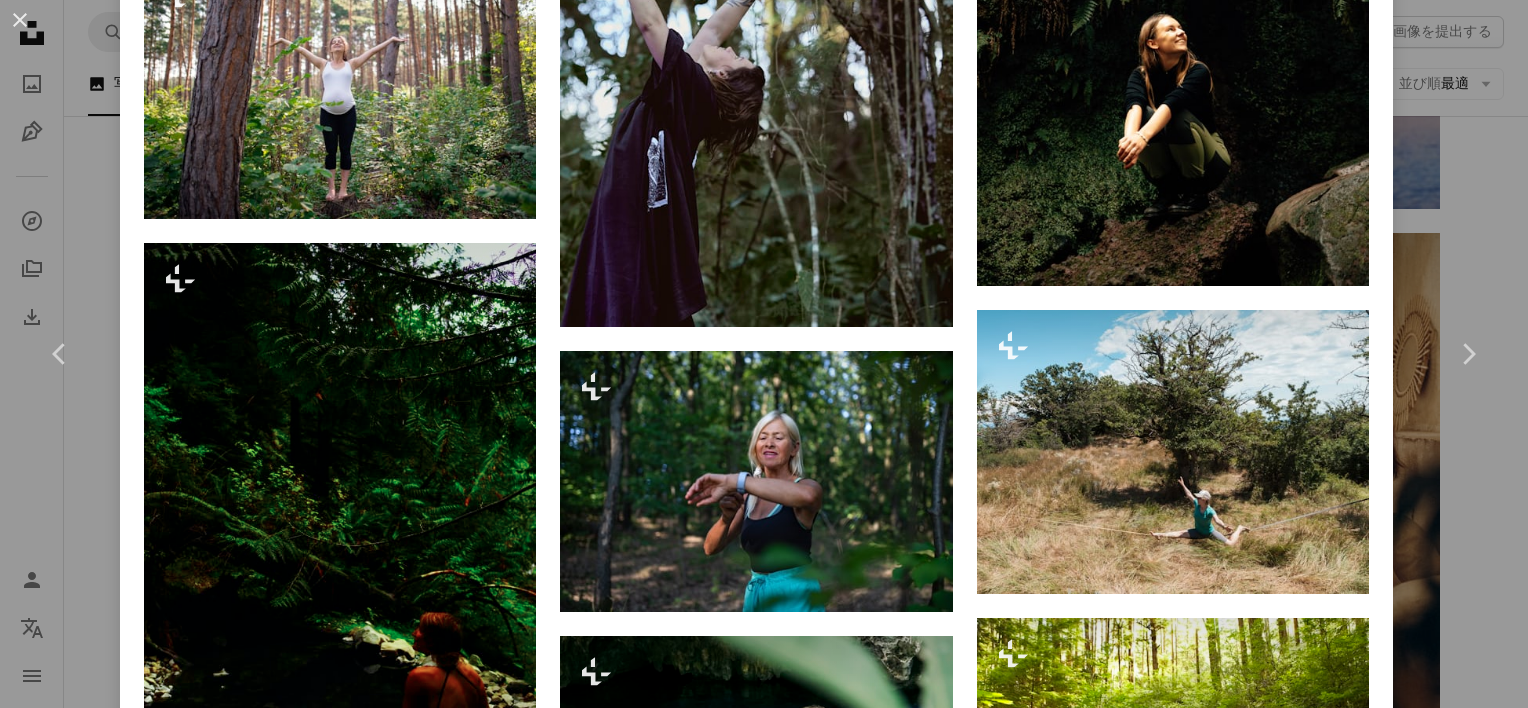 scroll, scrollTop: 2400, scrollLeft: 0, axis: vertical 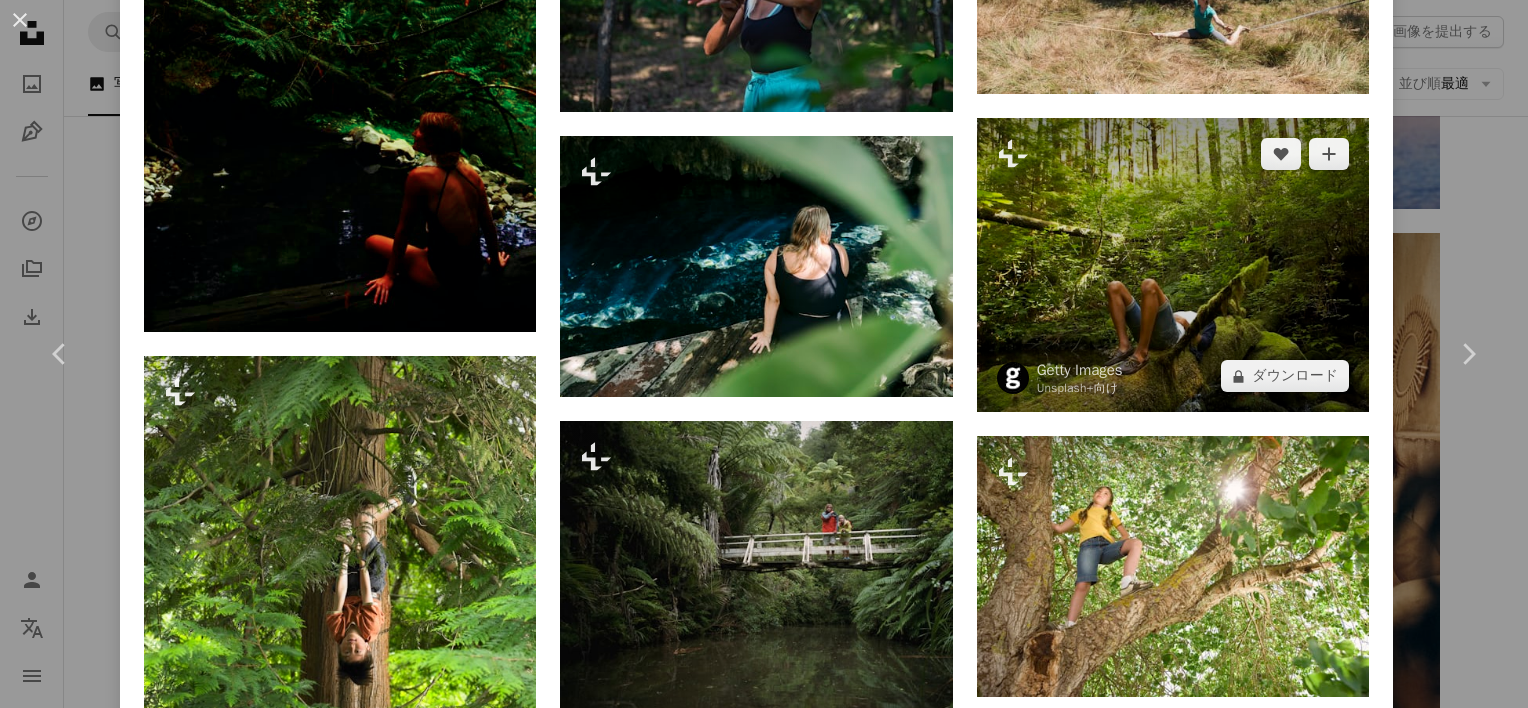 click at bounding box center (1173, 265) 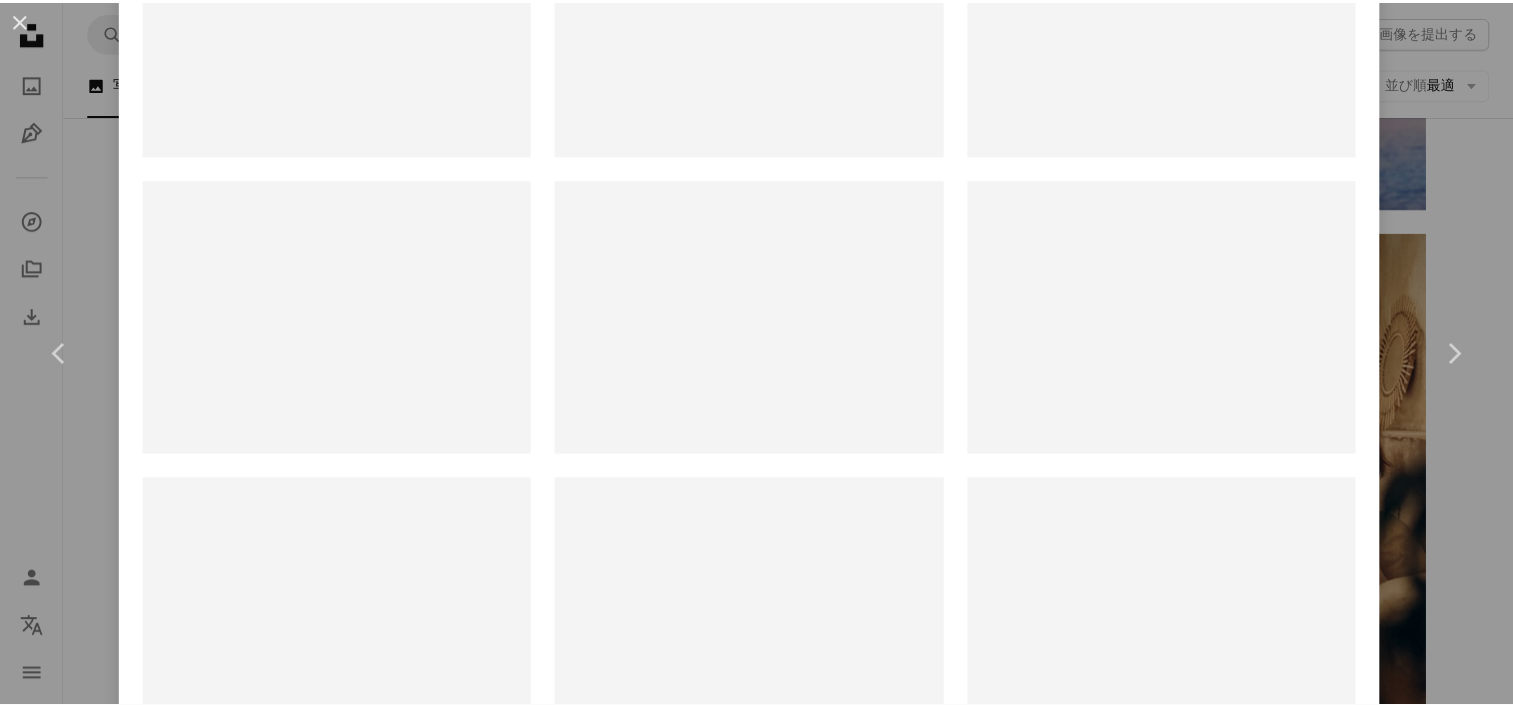 scroll, scrollTop: 0, scrollLeft: 0, axis: both 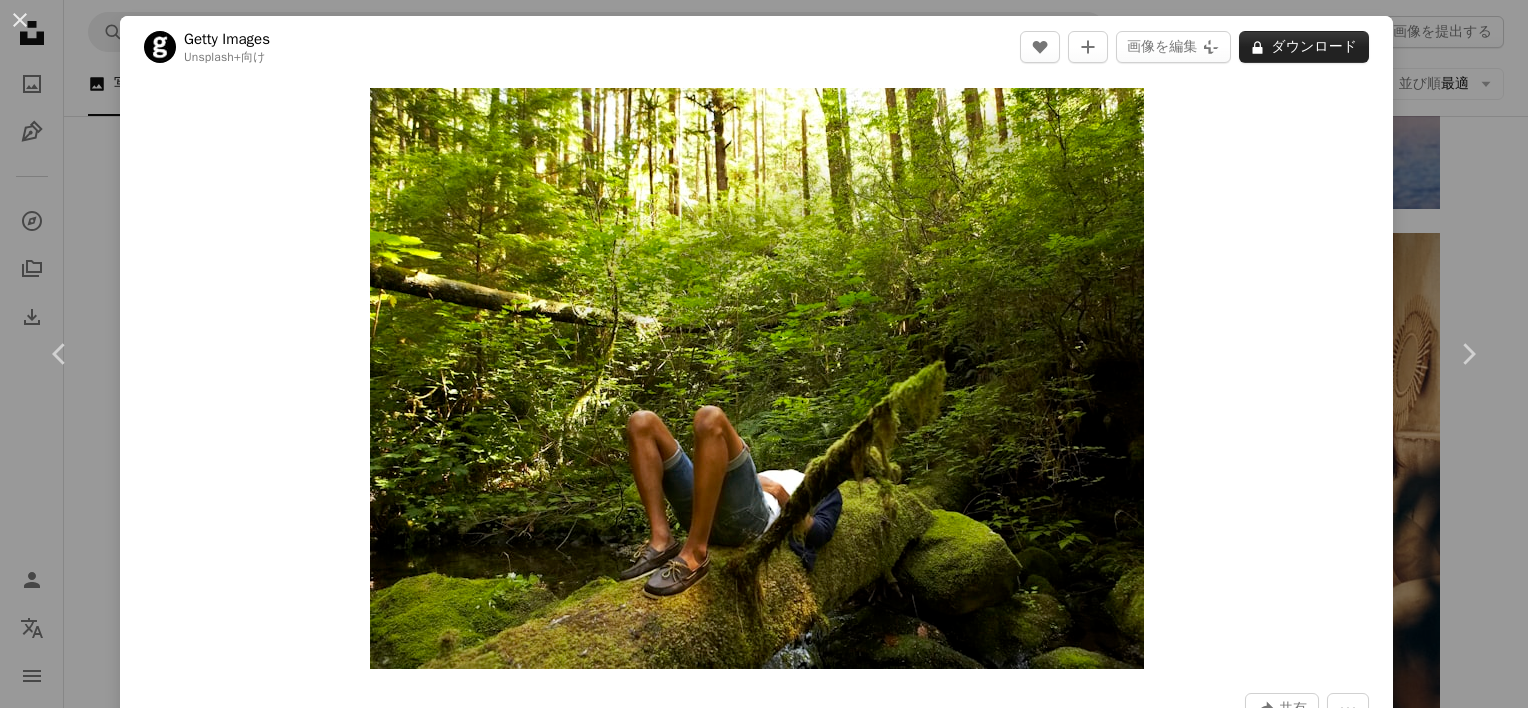 click on "A lock   ダウンロード" at bounding box center (1304, 47) 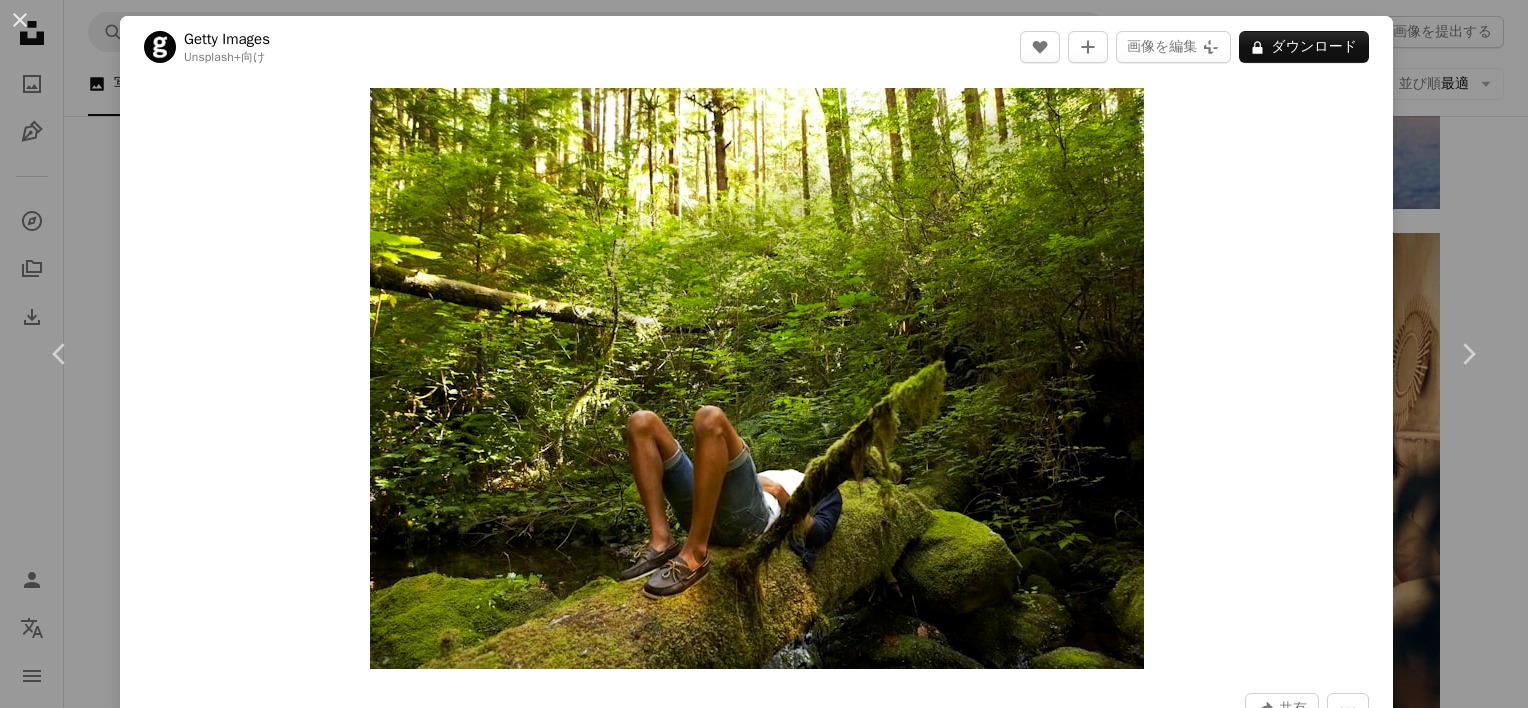 click on "An X shape 最高品質、そしてすぐに使用できる画像。 無制限にアクセスできます。 A plus sign 毎月追加されるメンバー限定コンテンツ A plus sign 無制限のロイヤリティフリーのダウンロード A plus sign イラスト  New A plus sign 法的保護の拡充 年別 62% オフ 月別 $16   $6 USD 月額 * Unsplash+ を入手する *年払いの場合、 $72 が前払い 税別。自動更新。いつでもキャンセル可能。" at bounding box center (764, 4545) 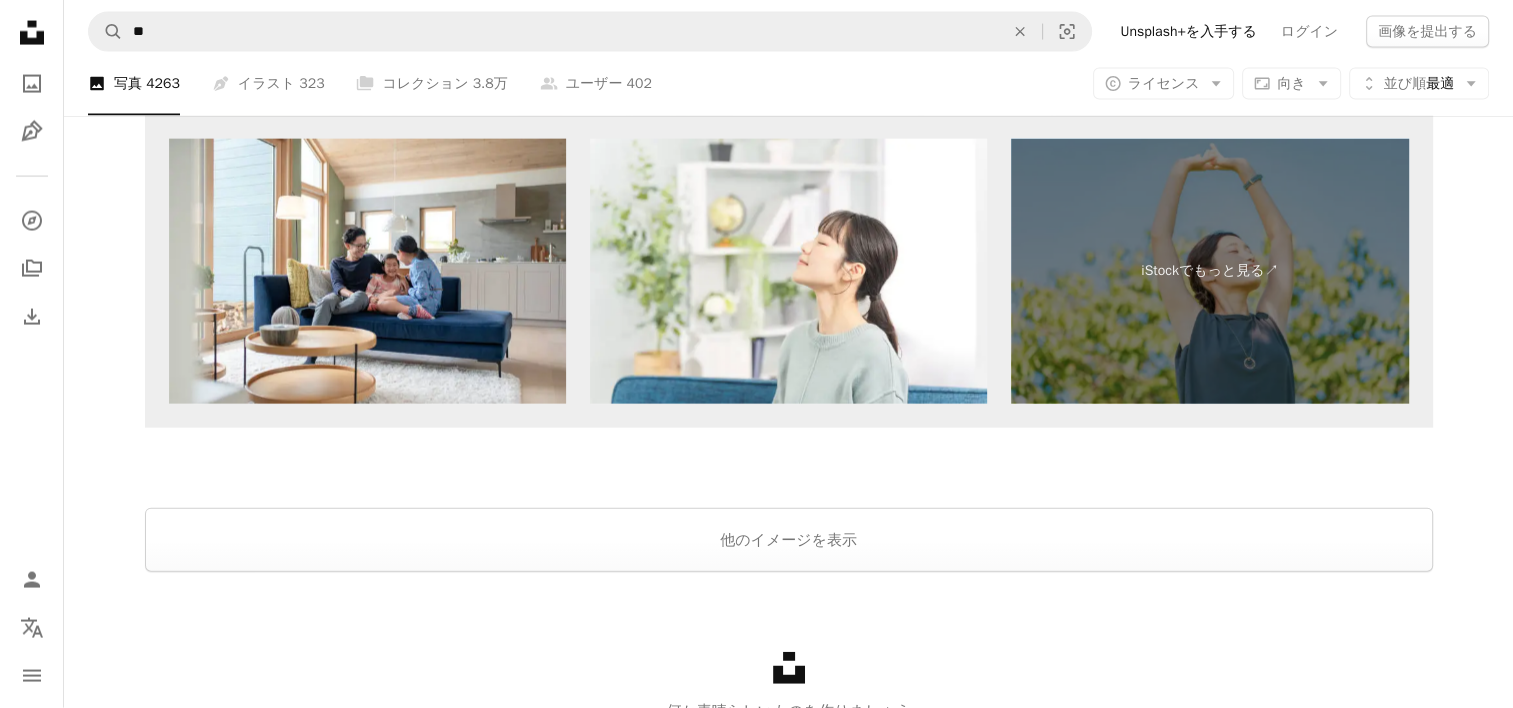 scroll, scrollTop: 4381, scrollLeft: 0, axis: vertical 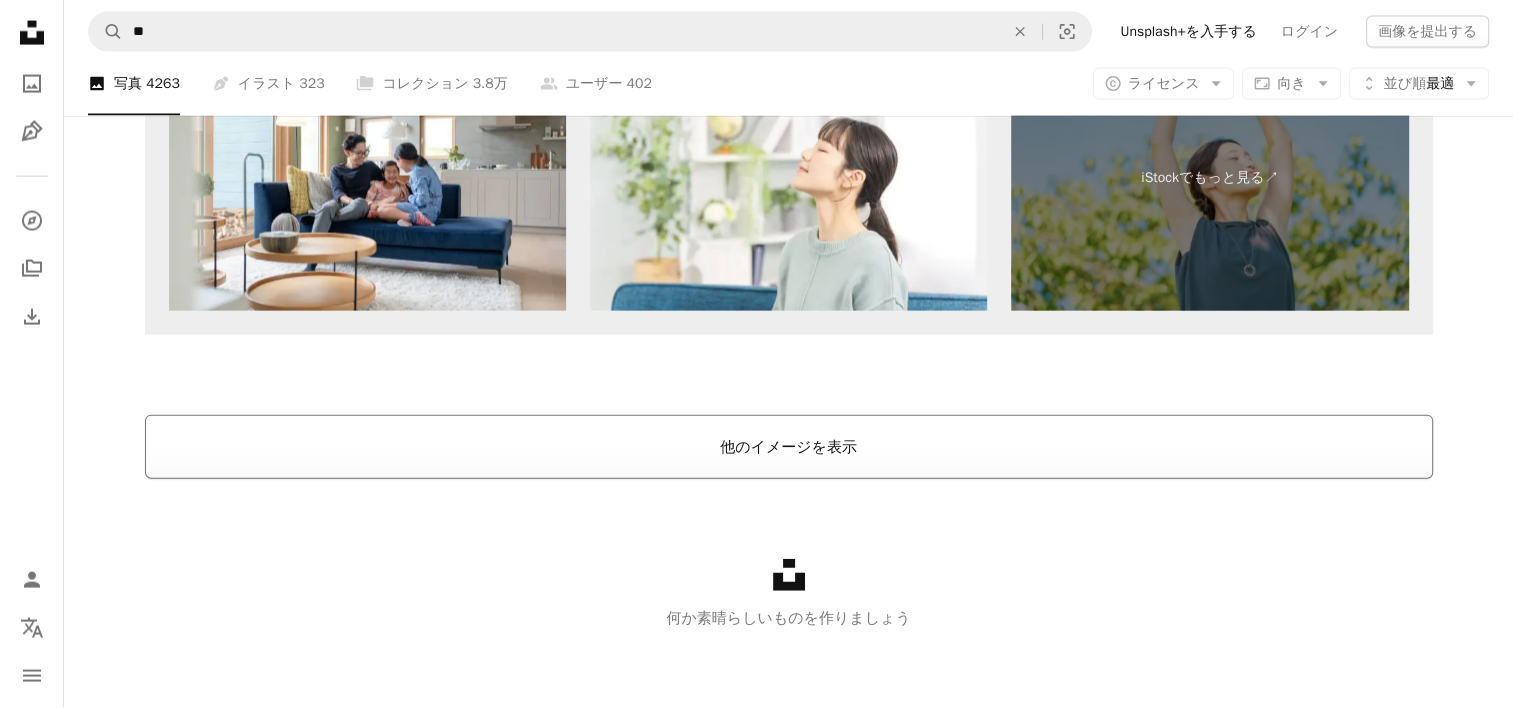 click on "他のイメージを表示" at bounding box center [789, 447] 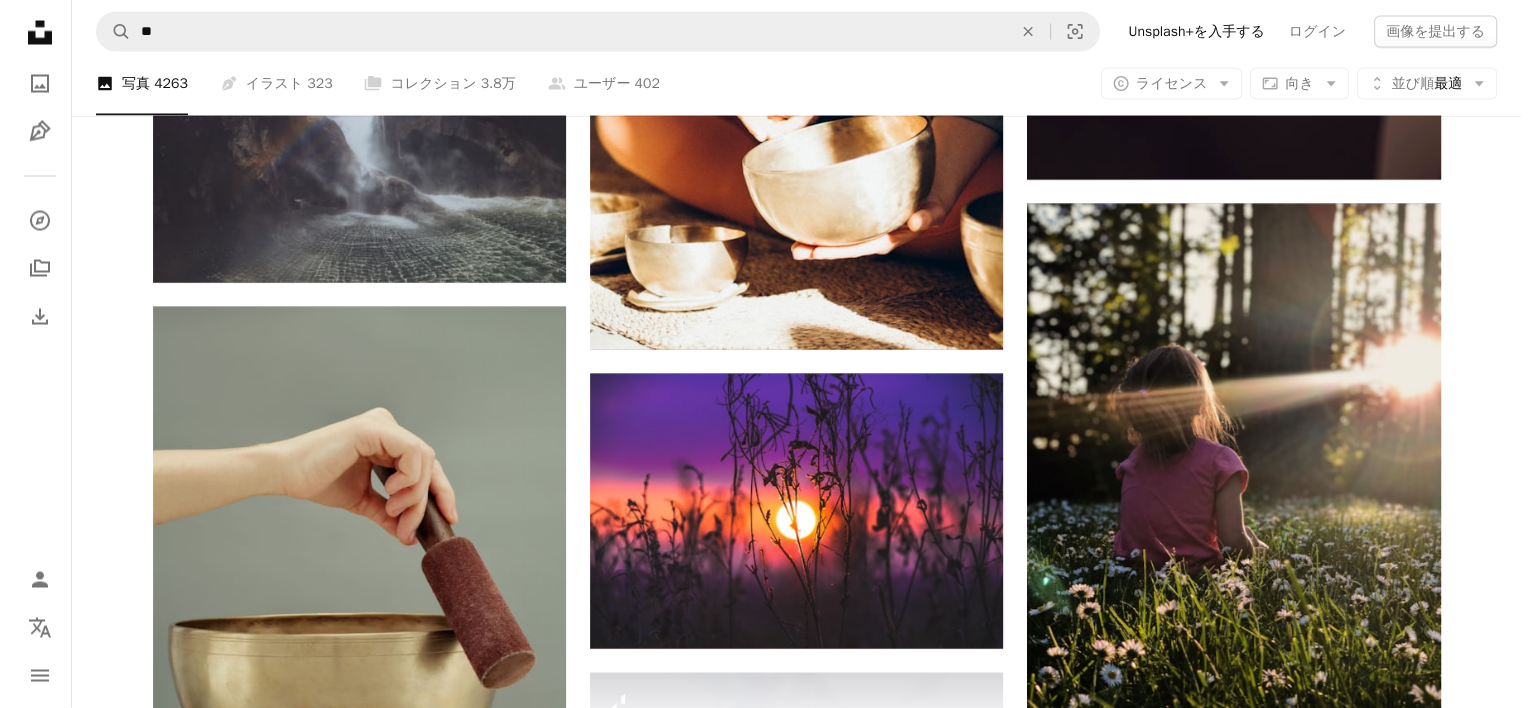 scroll, scrollTop: 4012, scrollLeft: 0, axis: vertical 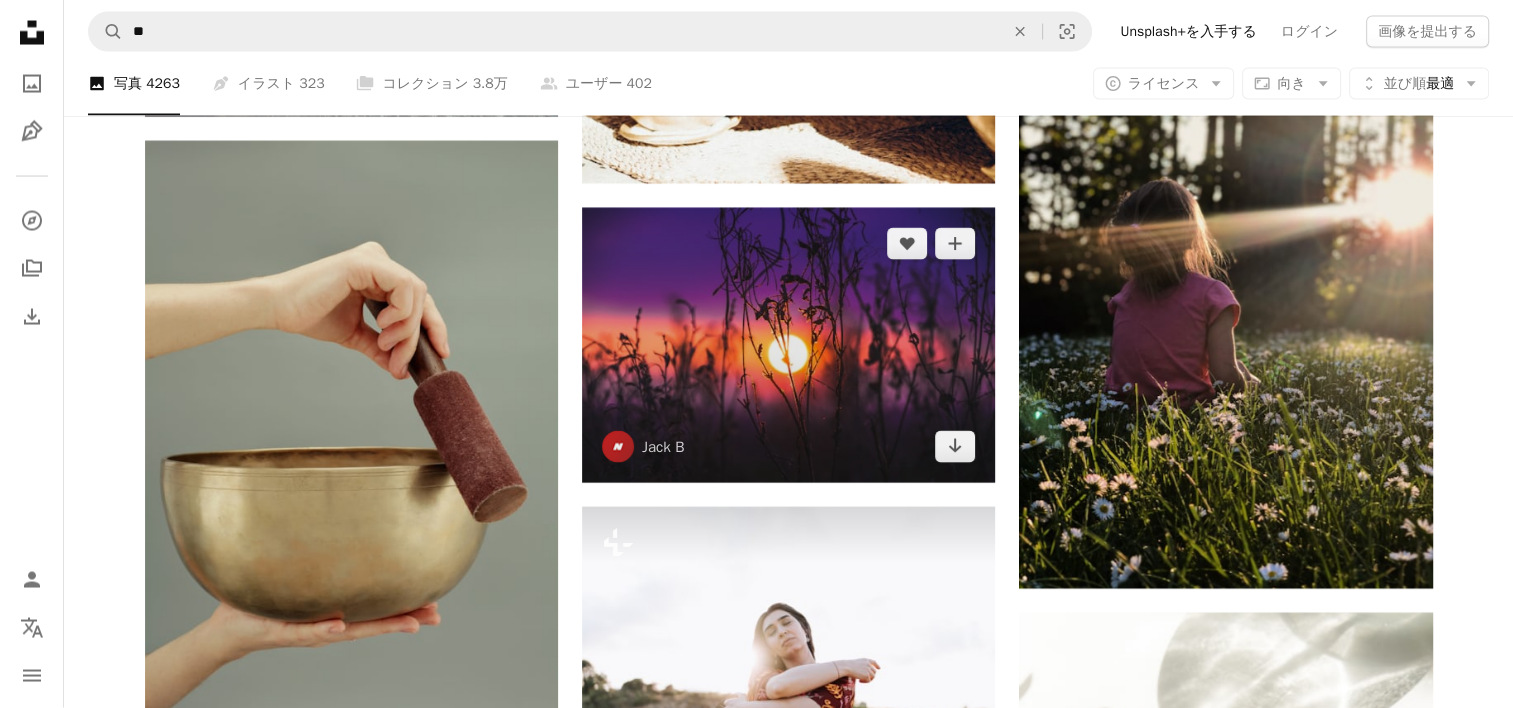 click at bounding box center (788, 345) 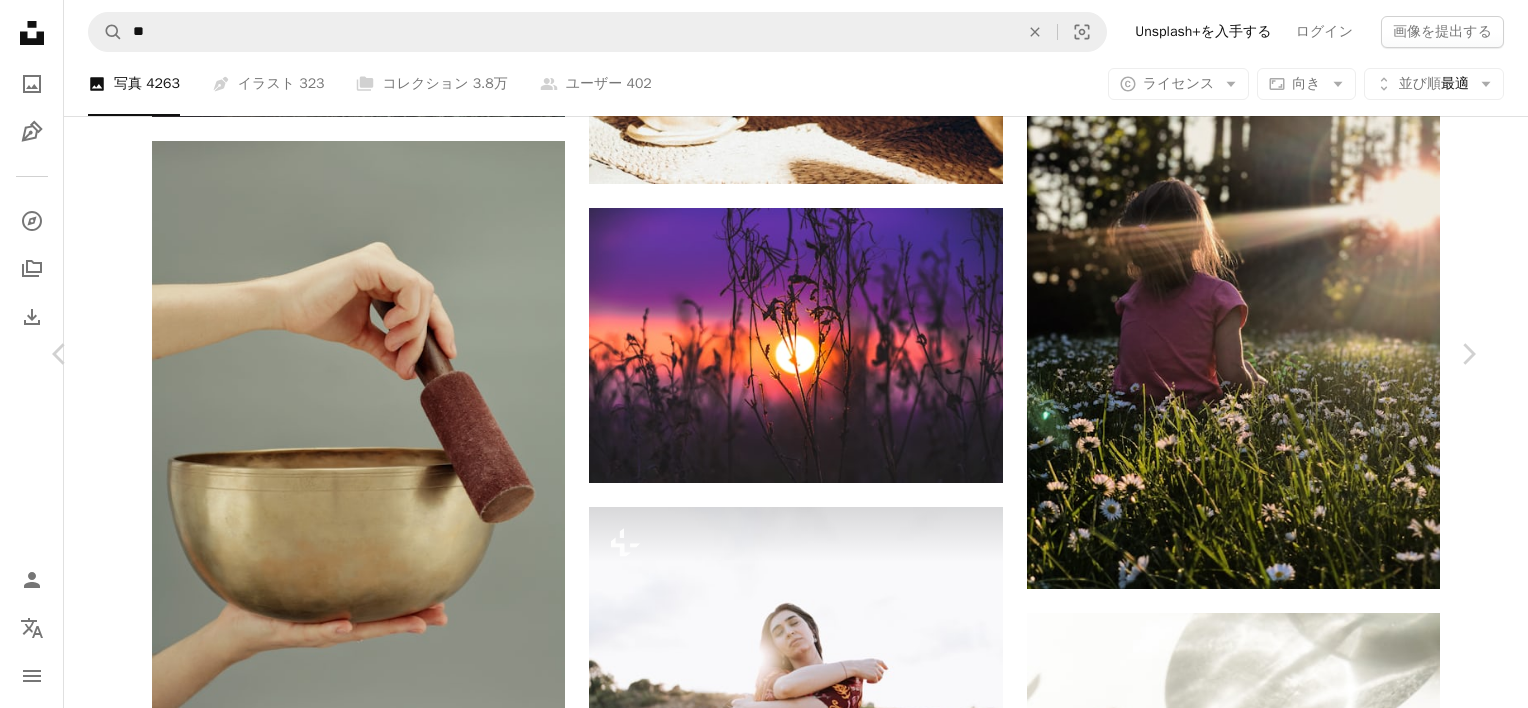 click on "無料ダウンロード" at bounding box center [1265, 3289] 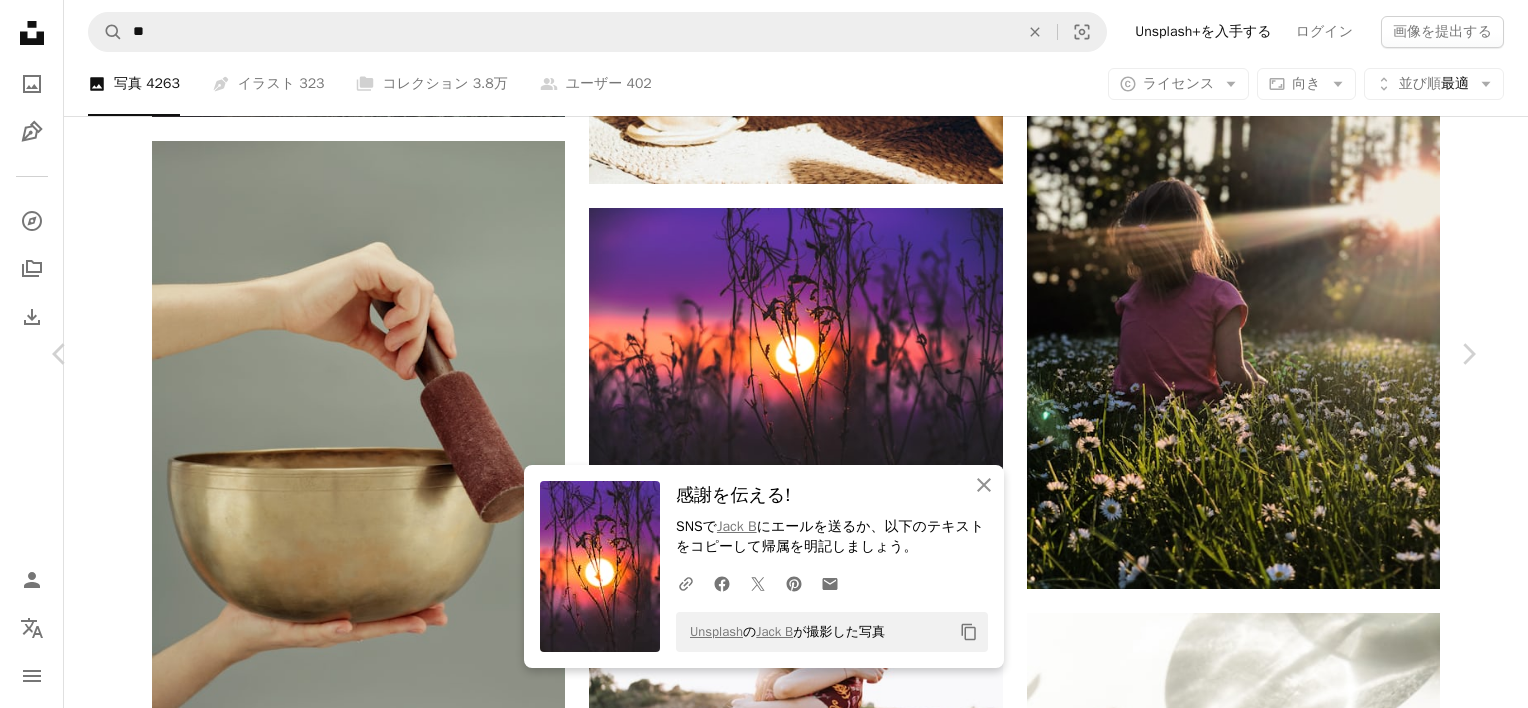 click on "Zoom in" at bounding box center (756, 3620) 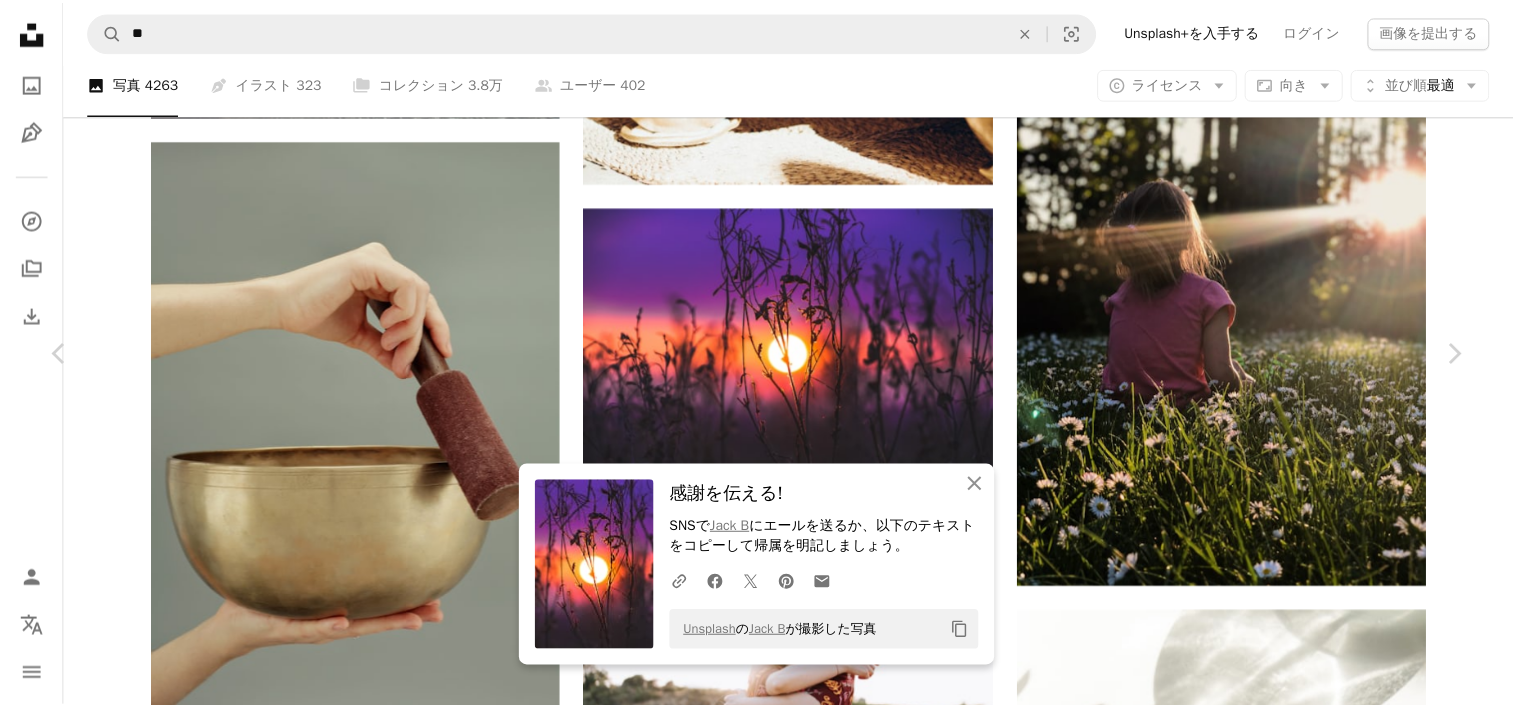 scroll, scrollTop: 4774, scrollLeft: 0, axis: vertical 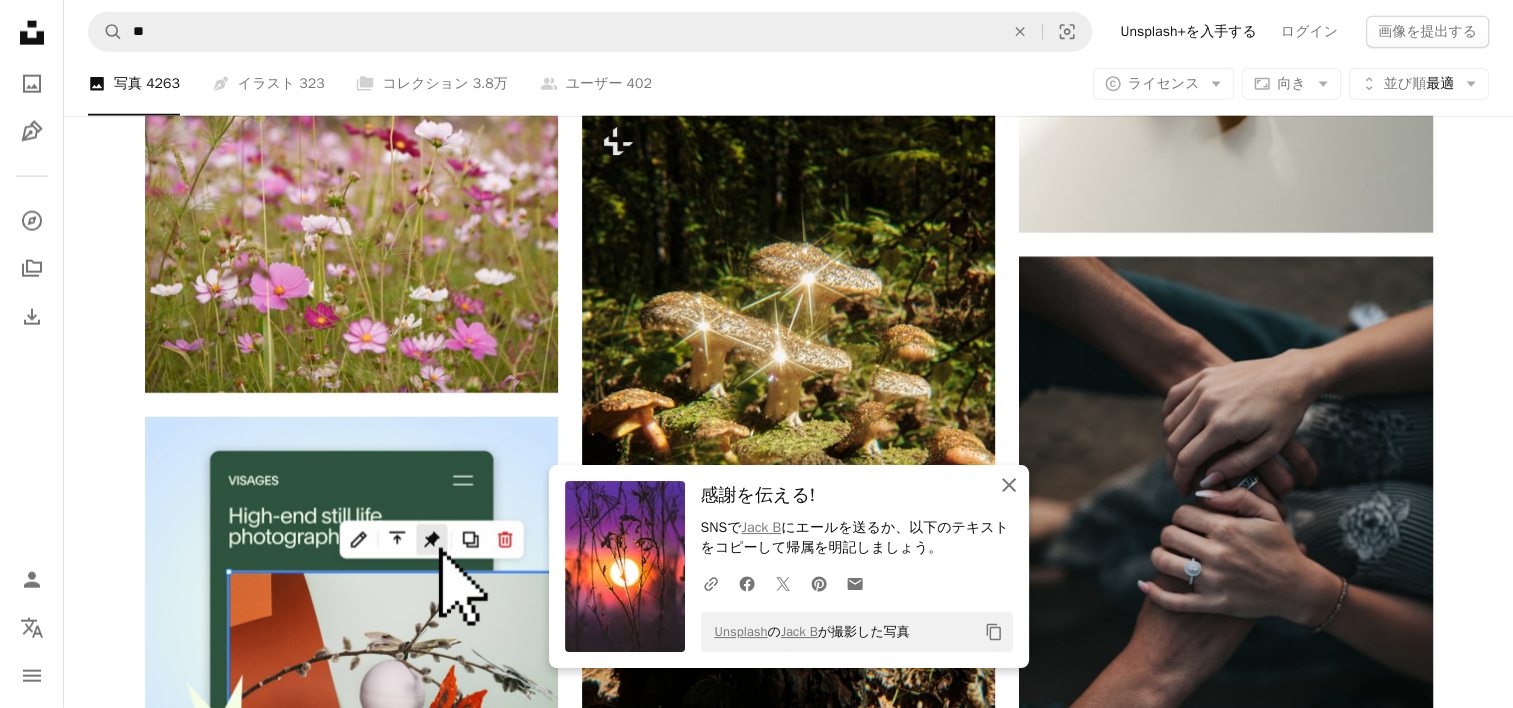 click on "An X shape" 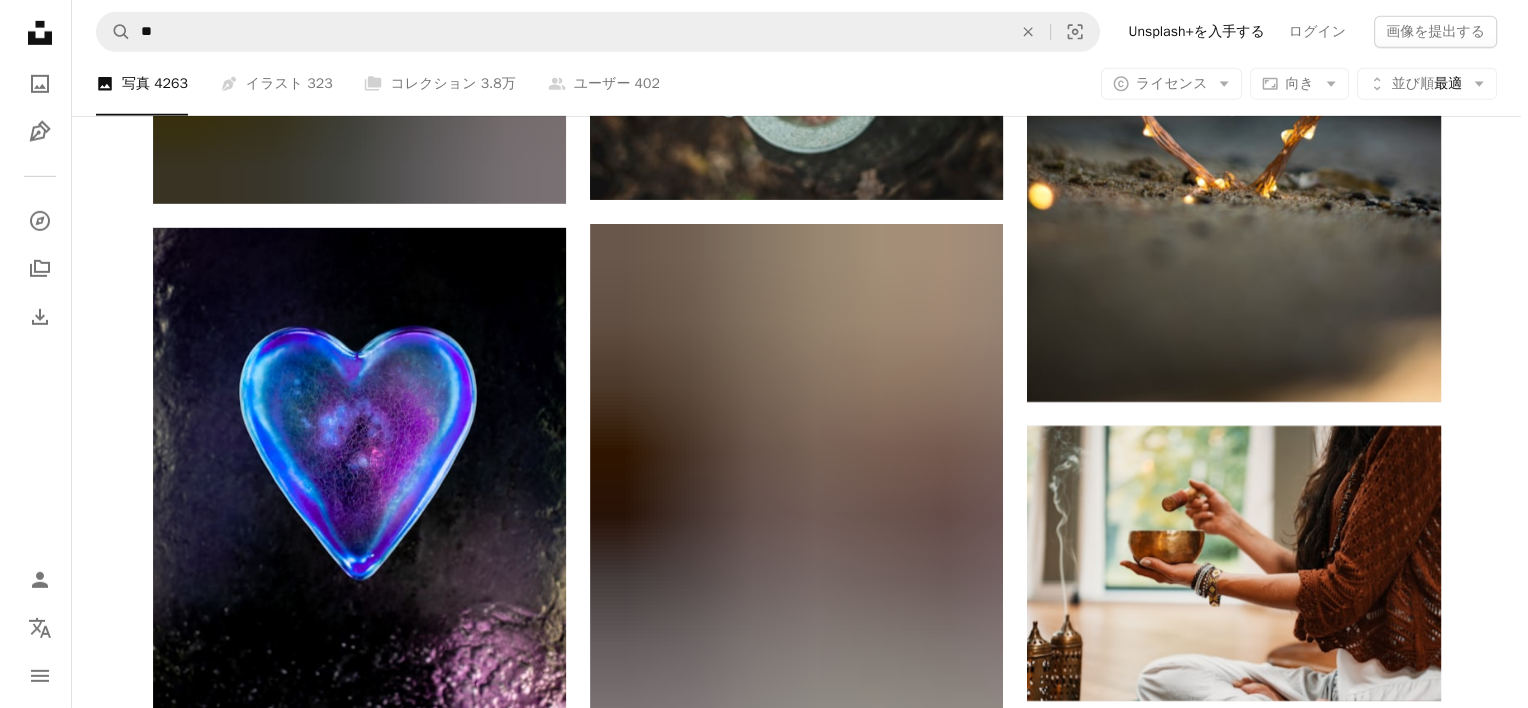 scroll, scrollTop: 6512, scrollLeft: 0, axis: vertical 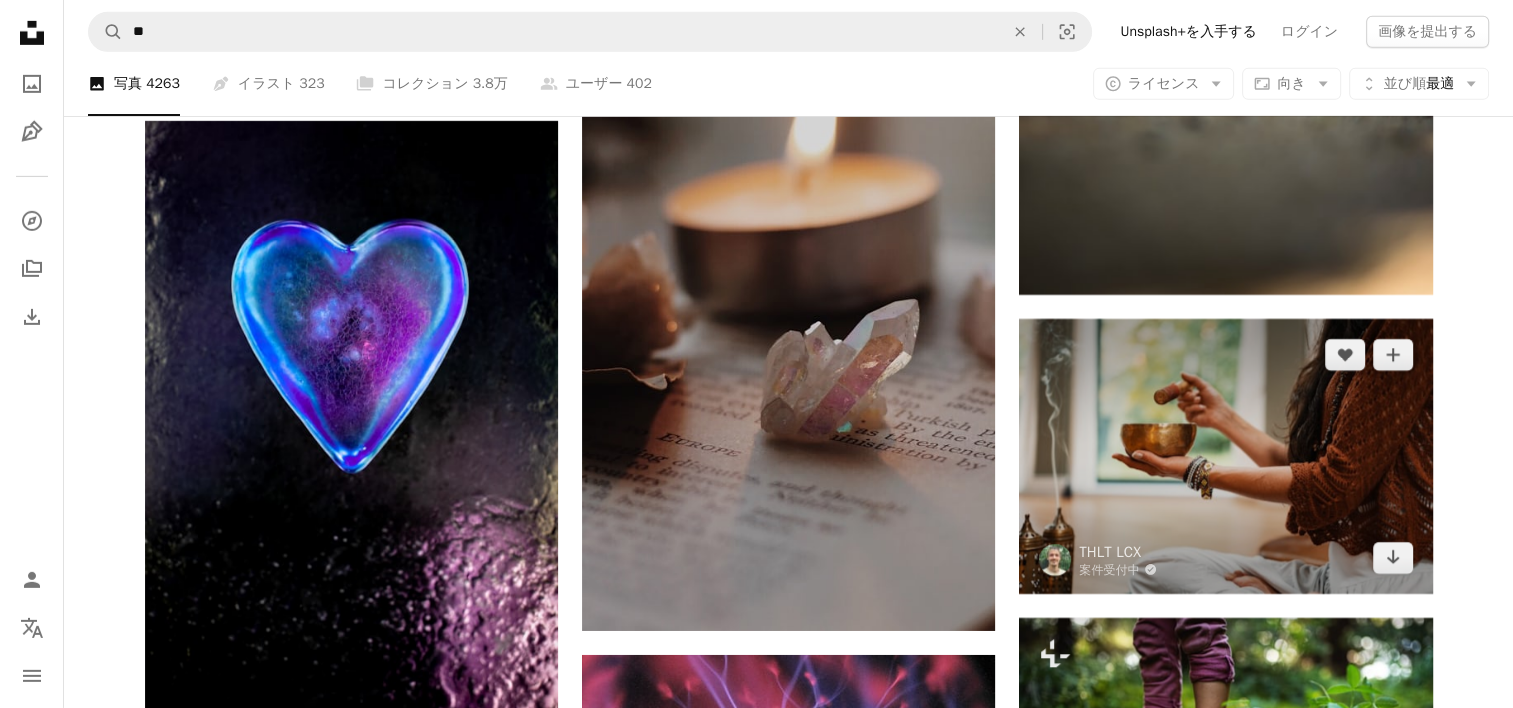 click at bounding box center [1225, 456] 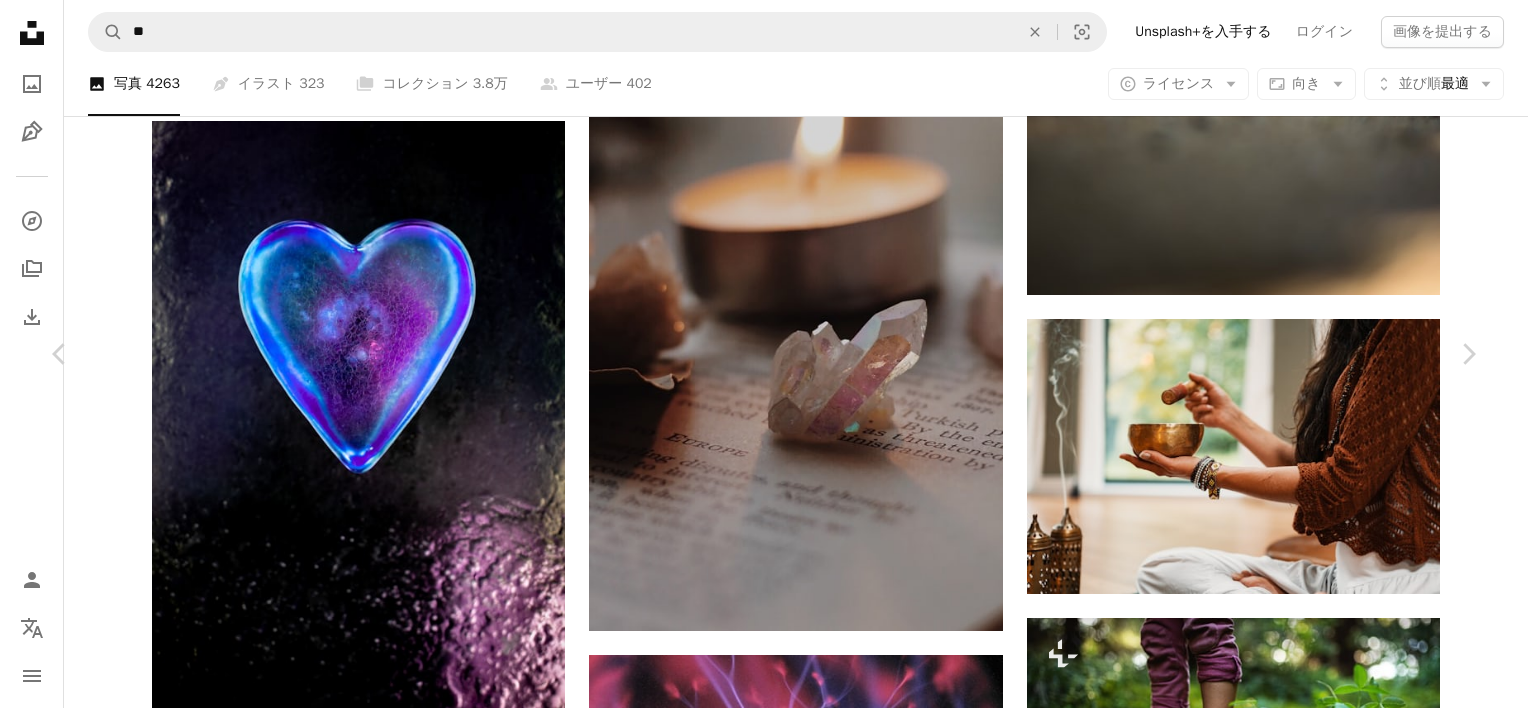 click on "無料ダウンロード" at bounding box center (1265, 3962) 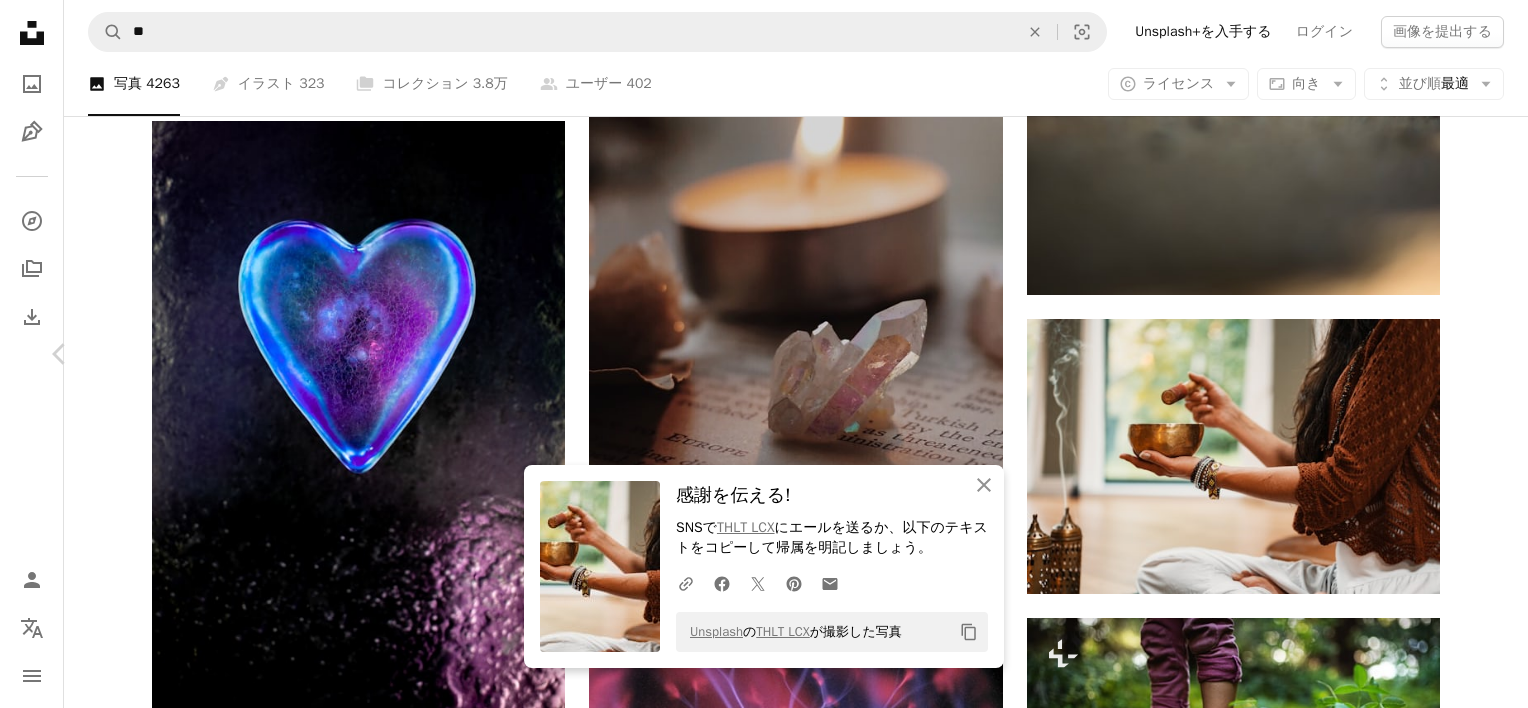 click on "Chevron right" at bounding box center [1468, 354] 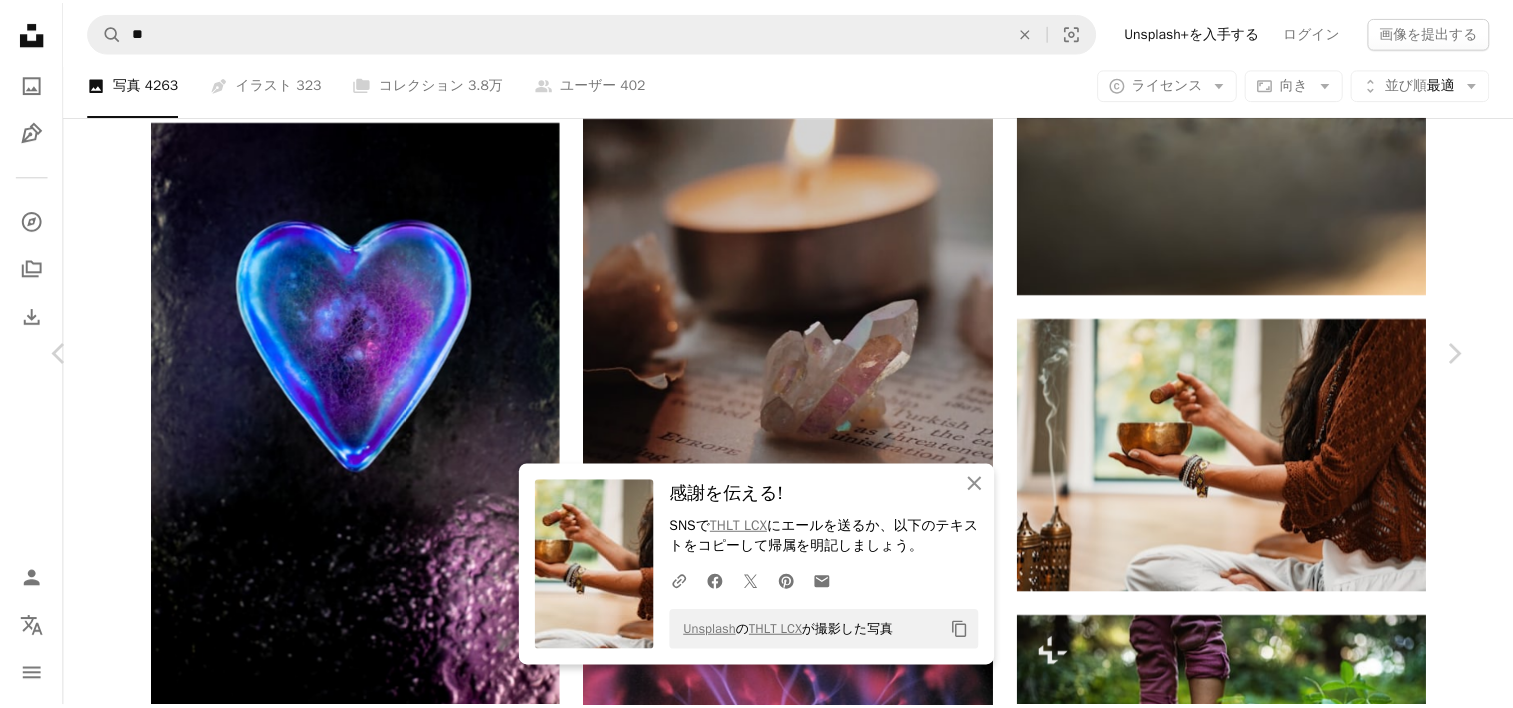 scroll, scrollTop: 400, scrollLeft: 0, axis: vertical 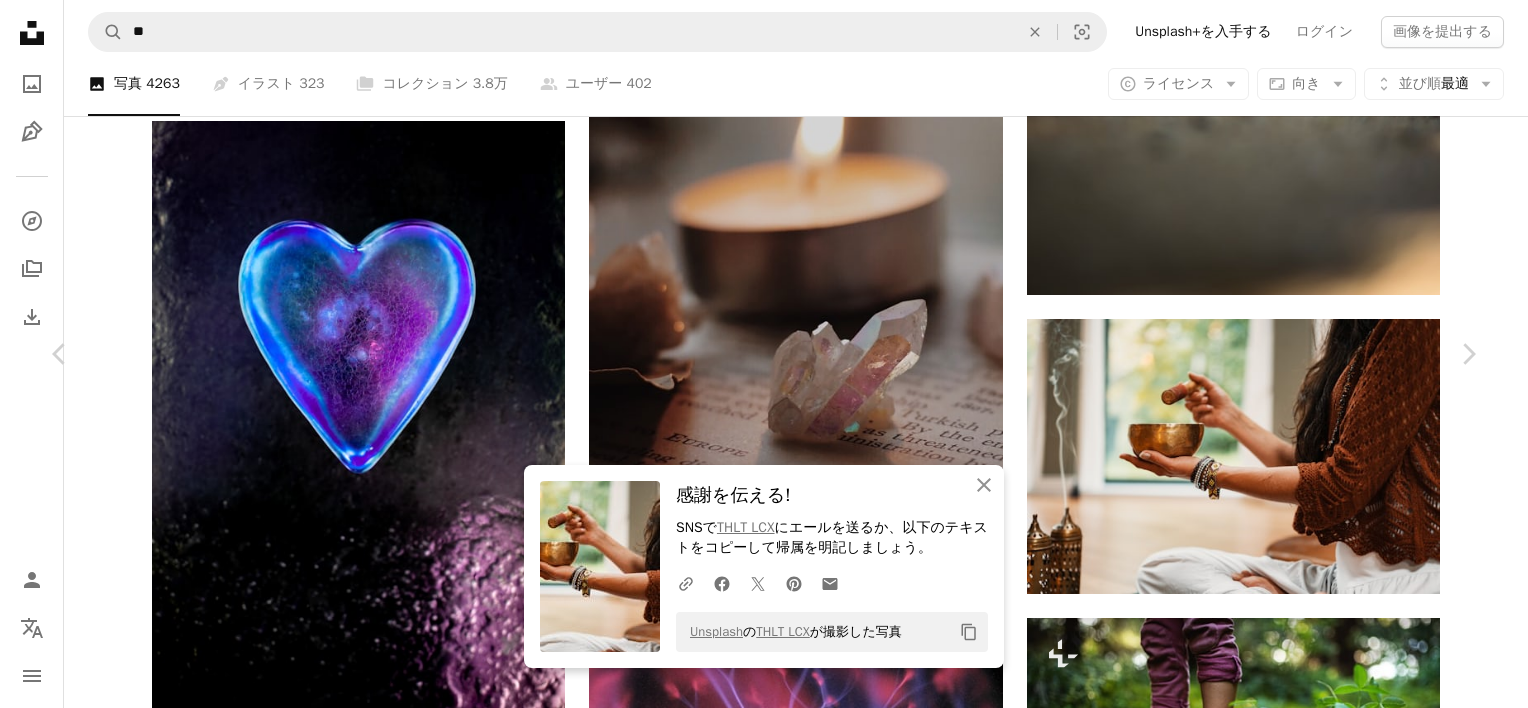 click on "An X shape Chevron left Chevron right An X shape 閉じる 感謝を伝える! SNSで THLT LCX にエールを送るか、以下のテキストをコピーして帰属を明記しましょう。 A URL sharing icon (chains) Facebook icon X (formerly Twitter) icon Pinterest icon An envelope Unsplash の THLT LCX が撮影した写真
Copy content Katherine Hanlon tinymountain A heart A plus sign 画像を編集   Plus sign for Unsplash+ 無料ダウンロード Chevron down Zoom in 閲覧数 20,703,985 ダウンロード数 139,120 特集されたコレクション 写真 ,  ヘルス&ウェルネス A forward-right arrow 共有 Info icon 情報 More Actions A map marker Bridgeport, United States Calendar outlined 2017年4月19日 に公開 Camera NIKON CORPORATION, NIKON D700 Safety Unsplashライセンス の下、無料で利用可能 手 手 料理 癒し 森 ウッドランド 鉢 手作り エッセンシャルオイル 精油 漢方薬 保持 消化 匠 注ぐ 注ぐ tcm モルタル 杵 食べ物" at bounding box center (764, 4269) 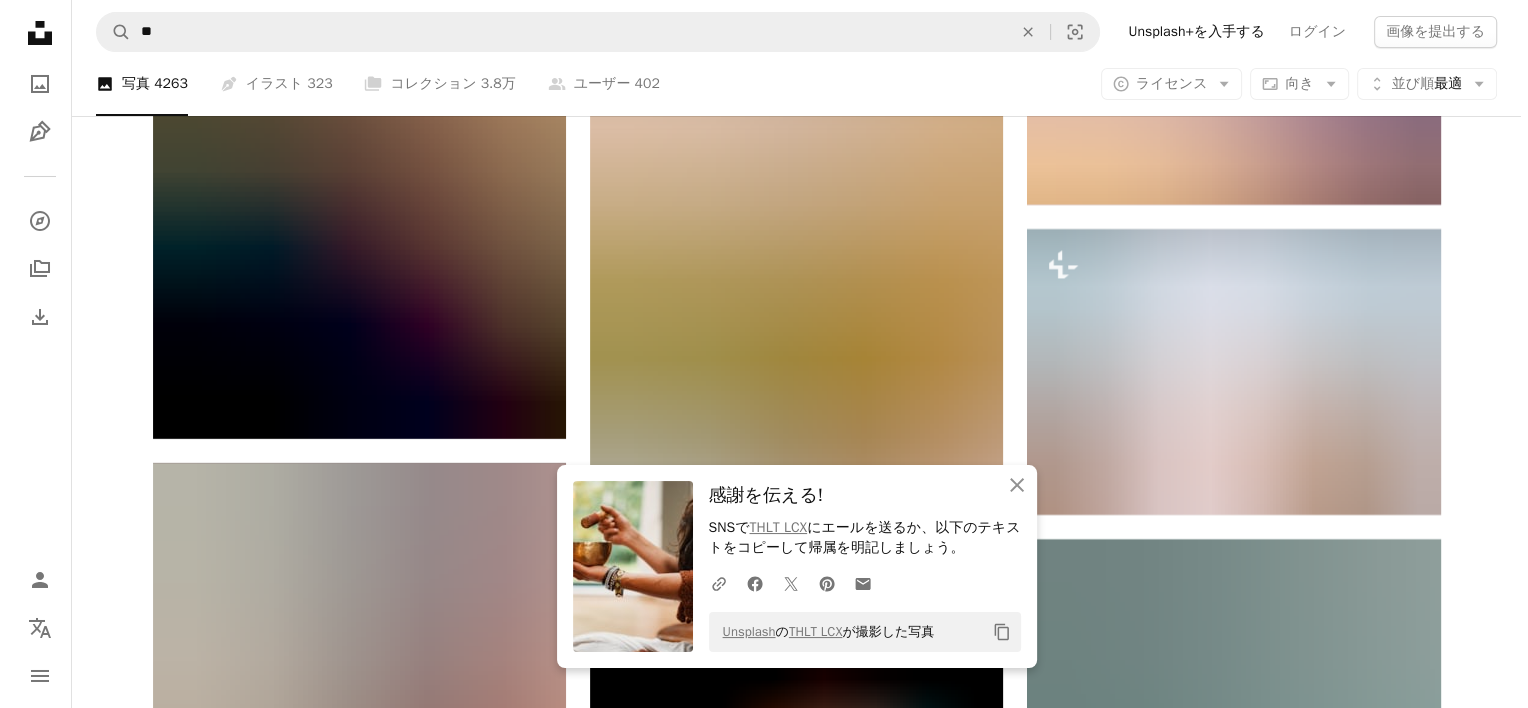 scroll, scrollTop: 7712, scrollLeft: 0, axis: vertical 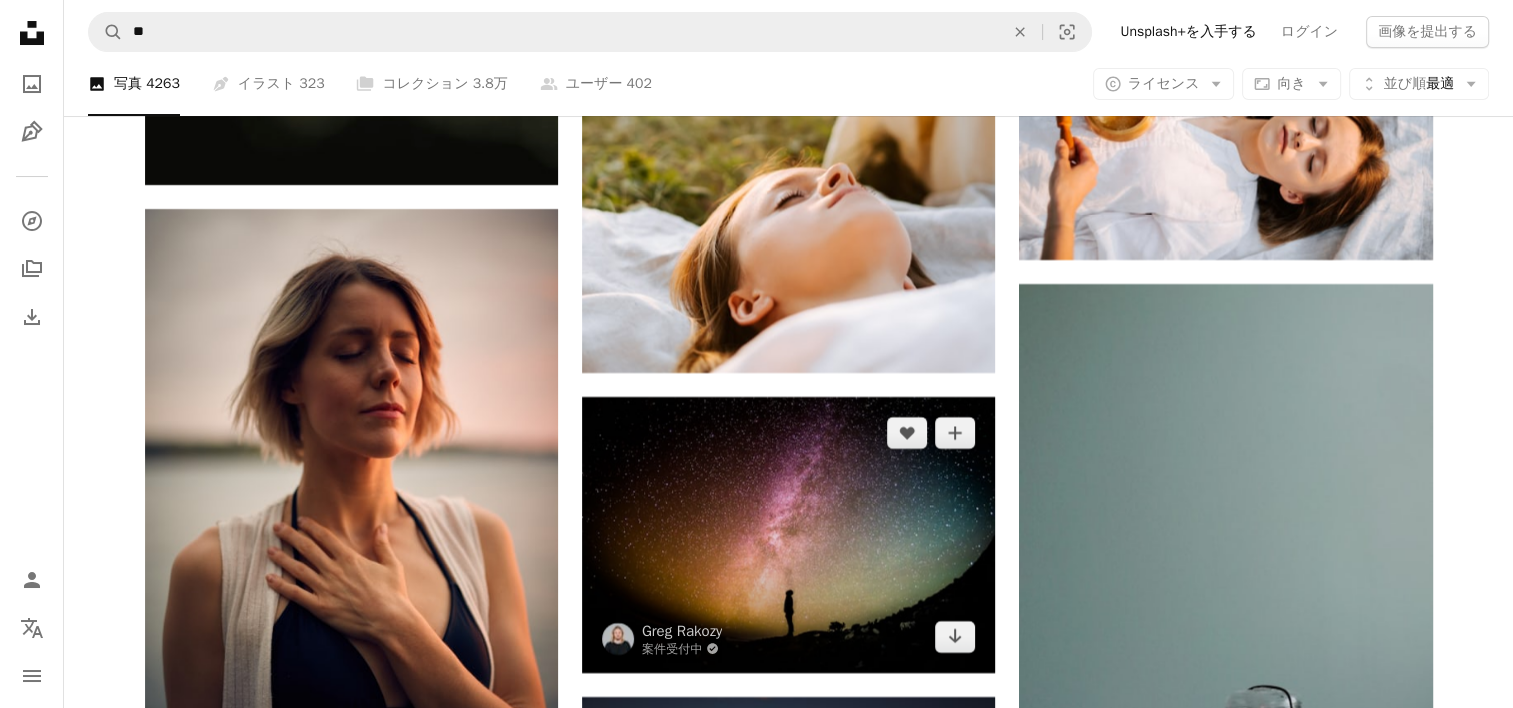 click at bounding box center (788, 534) 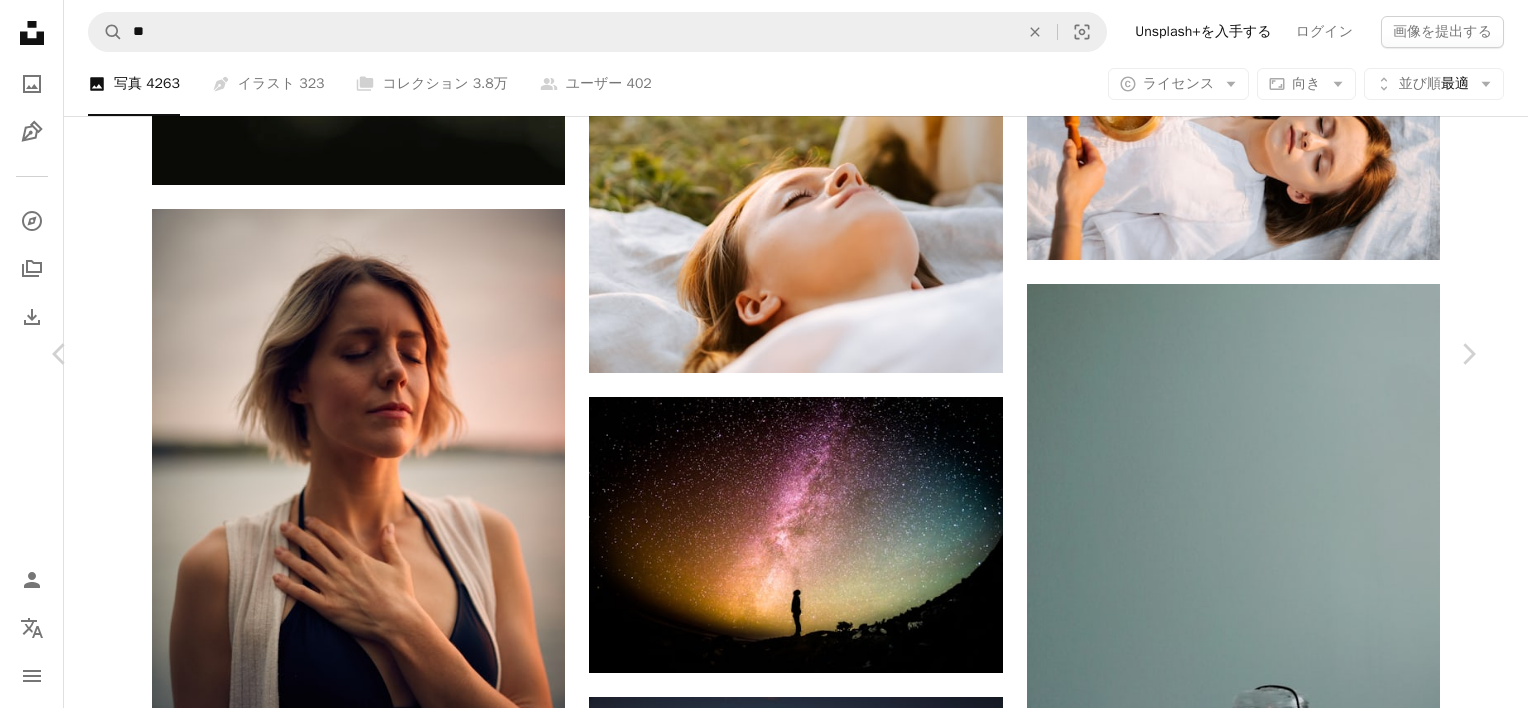 click on "無料ダウンロード" at bounding box center [1265, 2761] 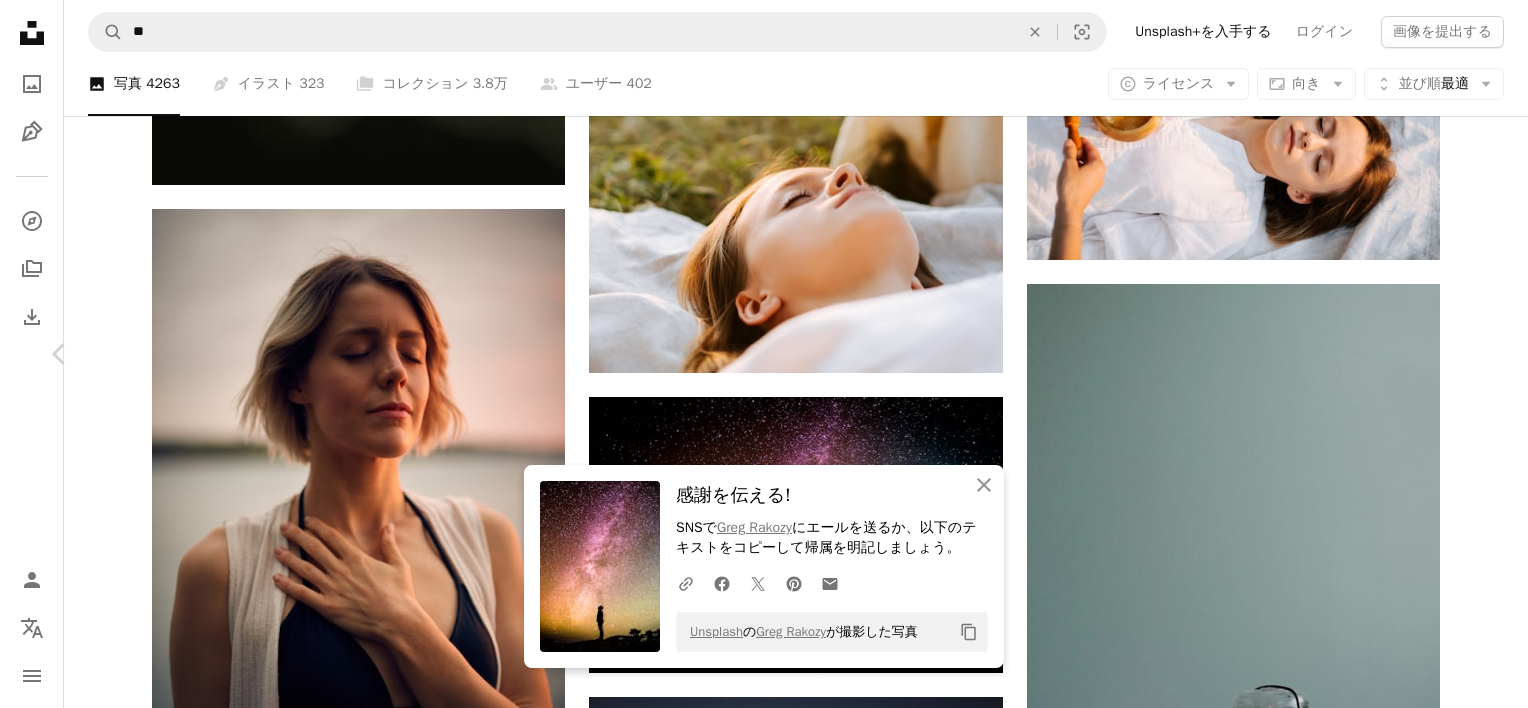 click on "Chevron right" at bounding box center [1468, 354] 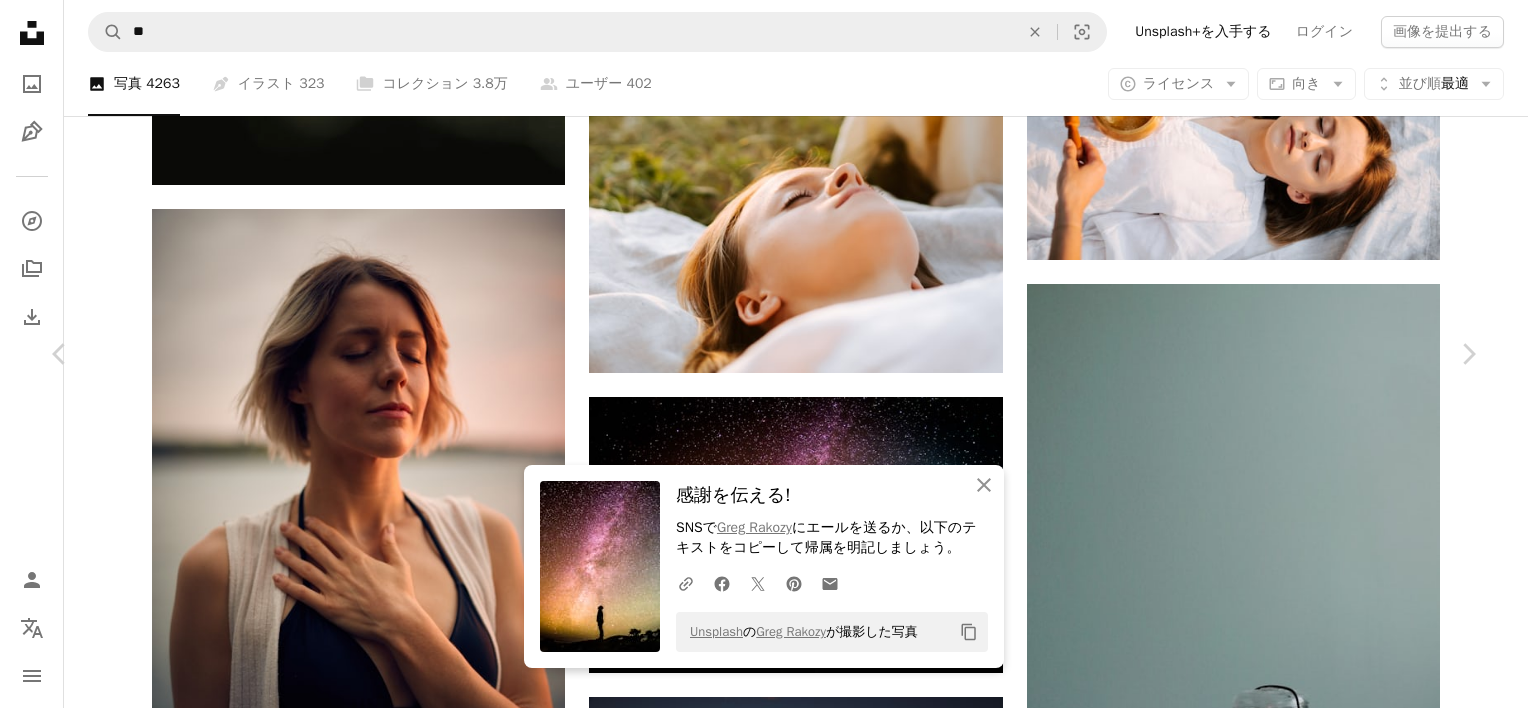 scroll, scrollTop: 4212, scrollLeft: 0, axis: vertical 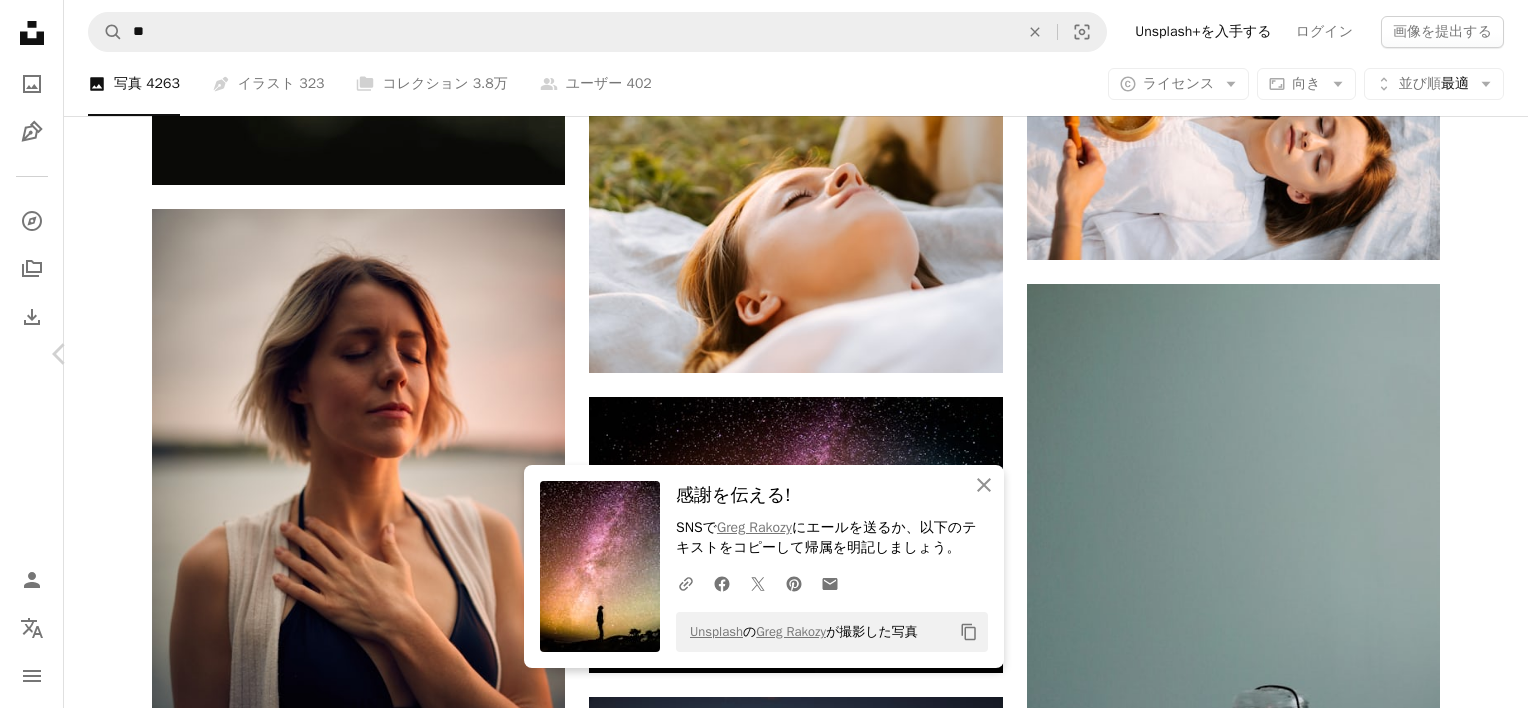 click on "Chevron right" at bounding box center [1468, 354] 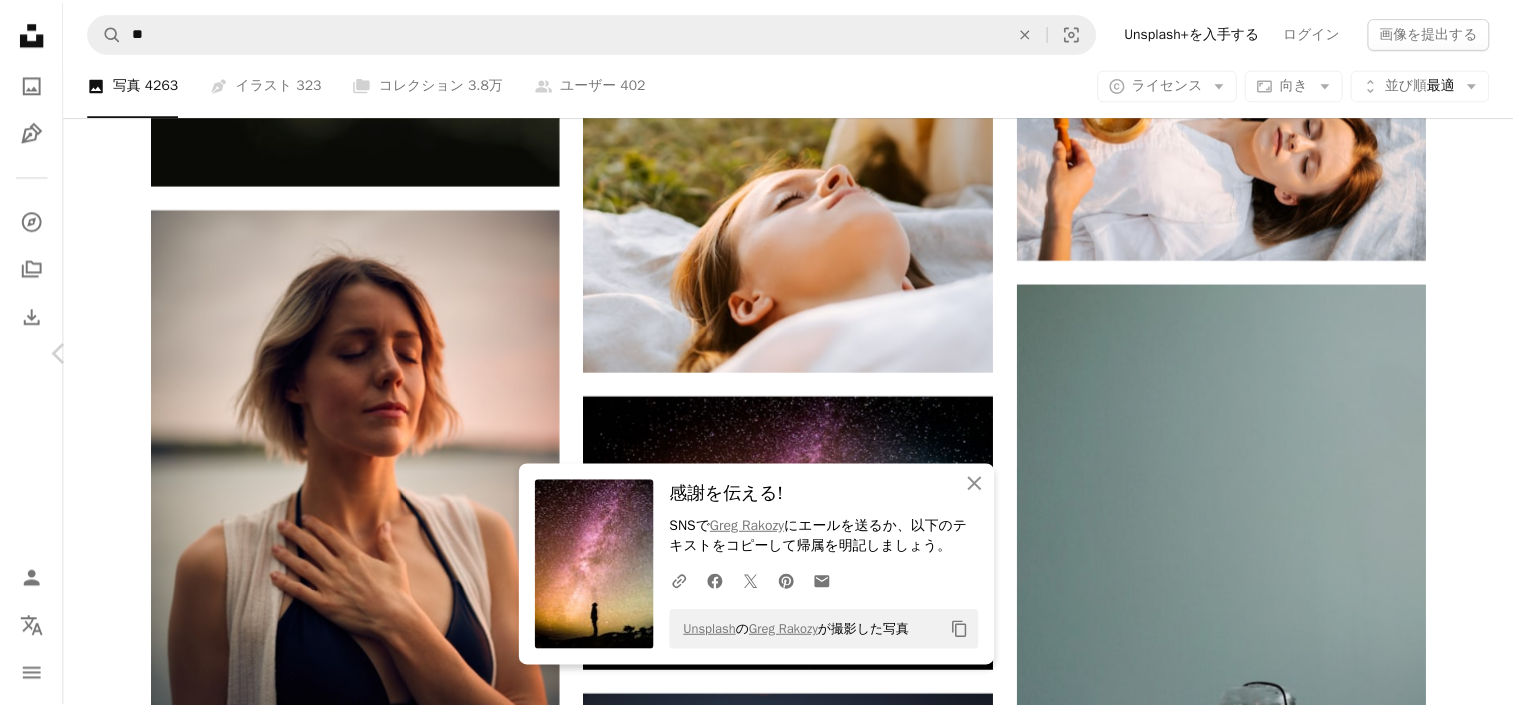scroll, scrollTop: 0, scrollLeft: 0, axis: both 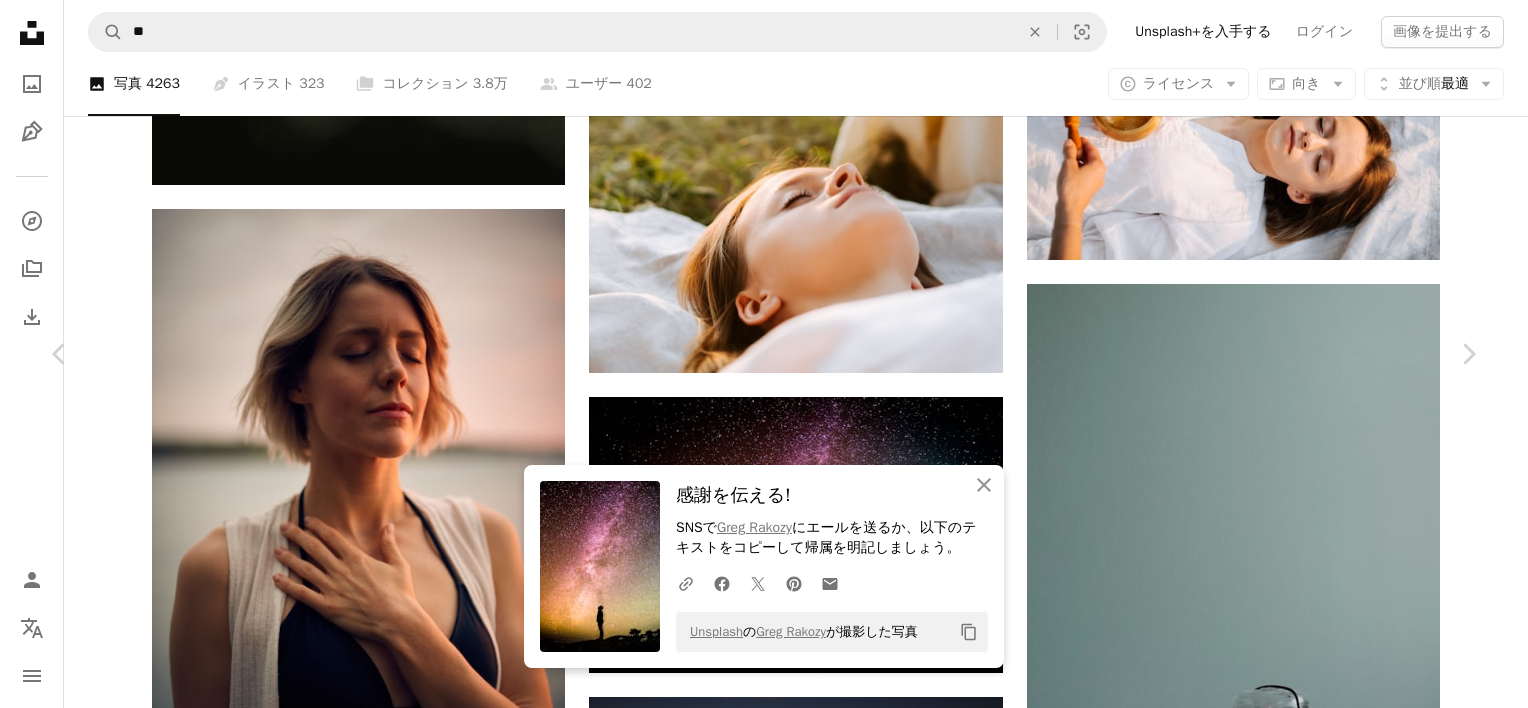 click on "Unsplash logo Unsplash ホーム A photo Pen Tool A compass A stack of folders Download Person Localization icon navigation menu A magnifying glass ** An X shape Visual search Unsplash+を入手する ログイン 画像を提出する A photo 写真   4263 Pen Tool イラスト   323 A stack of folders コレクション   3.8万 A group of people ユーザー   402 A copyright icon © ライセンス Arrow down Aspect ratio 向き Arrow down Unfold 並び順  最適 Arrow down Filters フィルター 癒し Chevron right スピリチュアル ウェルネス 自然 瞑想 治る 人 ヒーリングハンド 健康 レイキ 治療 エネルギー 全体 Plus sign for Unsplash+ A heart A plus sign Joshua Earle Unsplash+ 向け A lock   ダウンロード A heart A plus sign Mohamed Nohassi 案件受付中 A checkmark inside of a circle Arrow pointing down A heart A plus sign Lina Trochez Arrow pointing down A heart A plus sign Casey Horner 案件受付中 A checkmark inside of a circle A heart Fuu J" at bounding box center [764, -740] 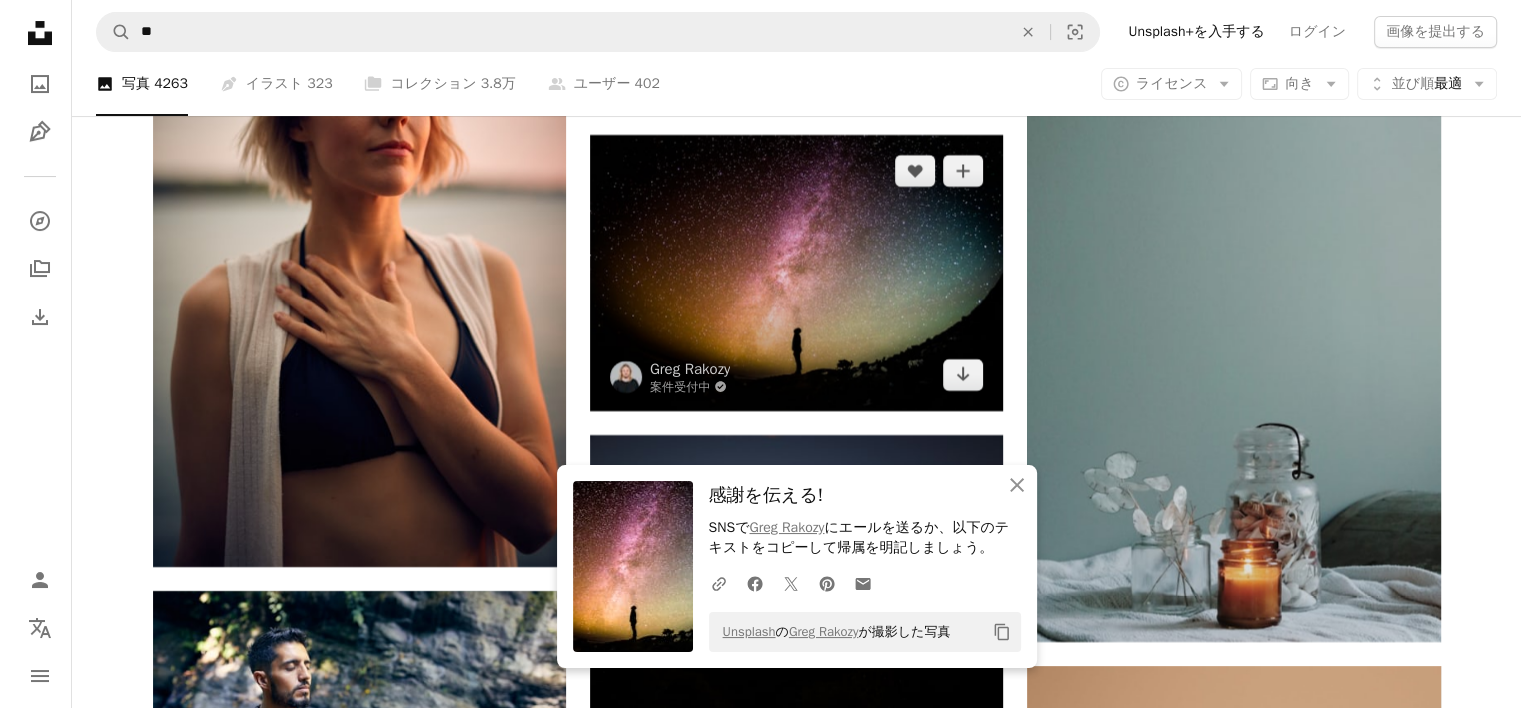 scroll, scrollTop: 8212, scrollLeft: 0, axis: vertical 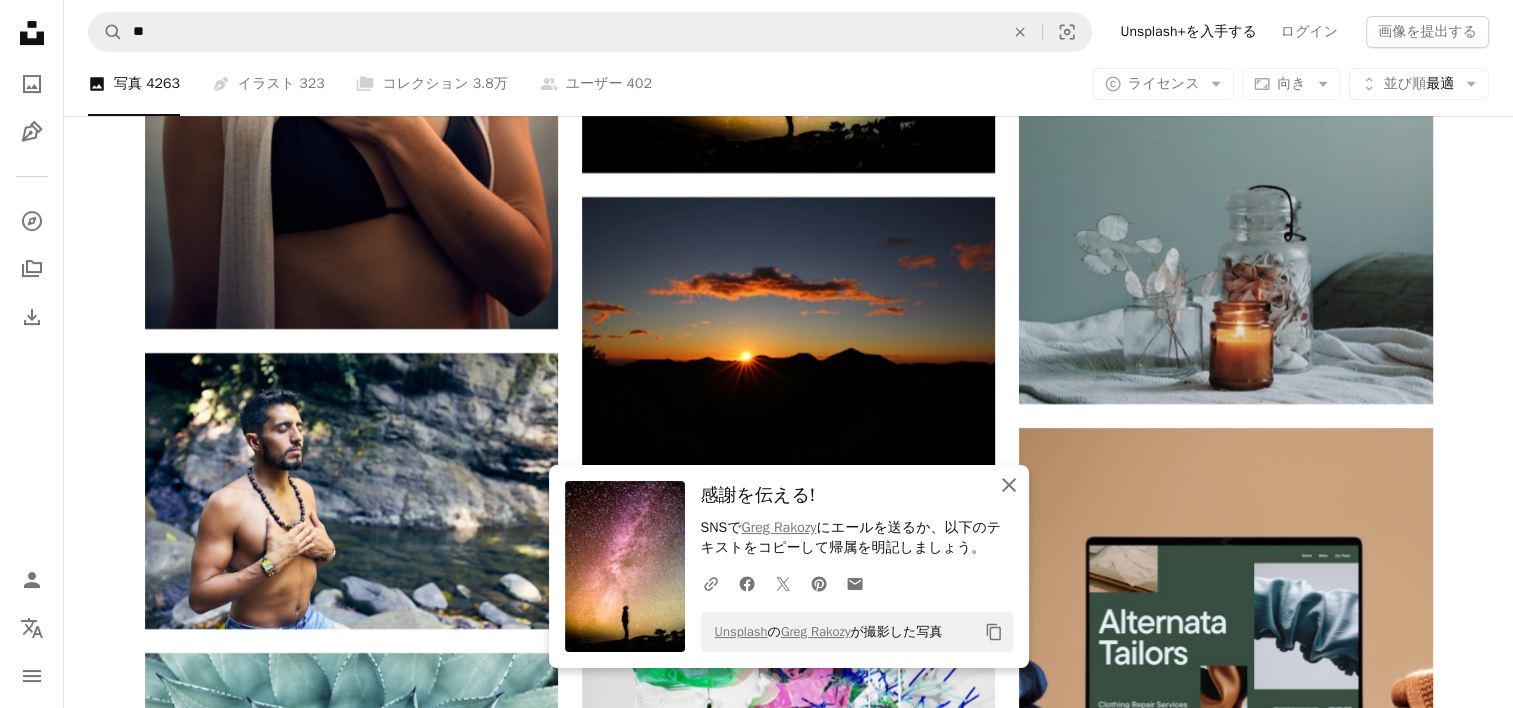 click 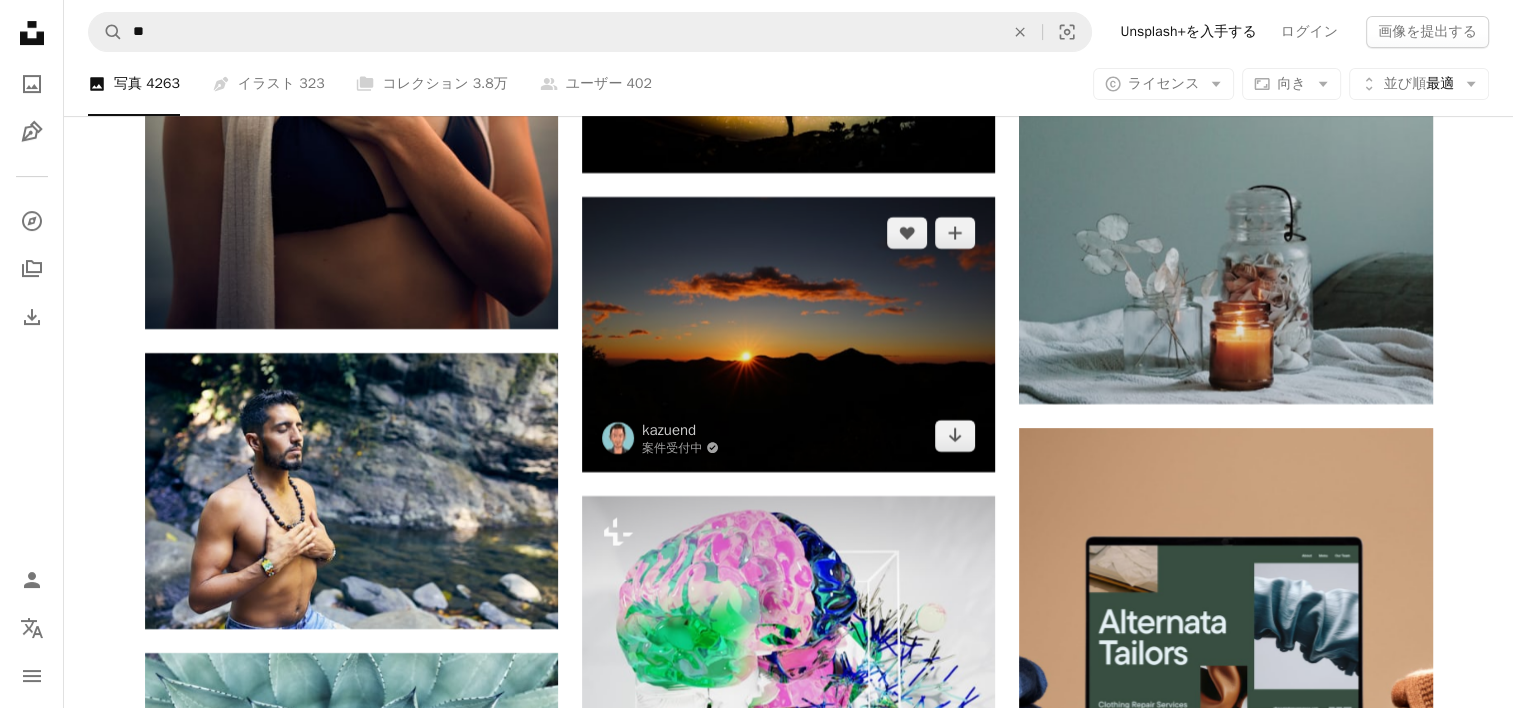 click at bounding box center [788, 334] 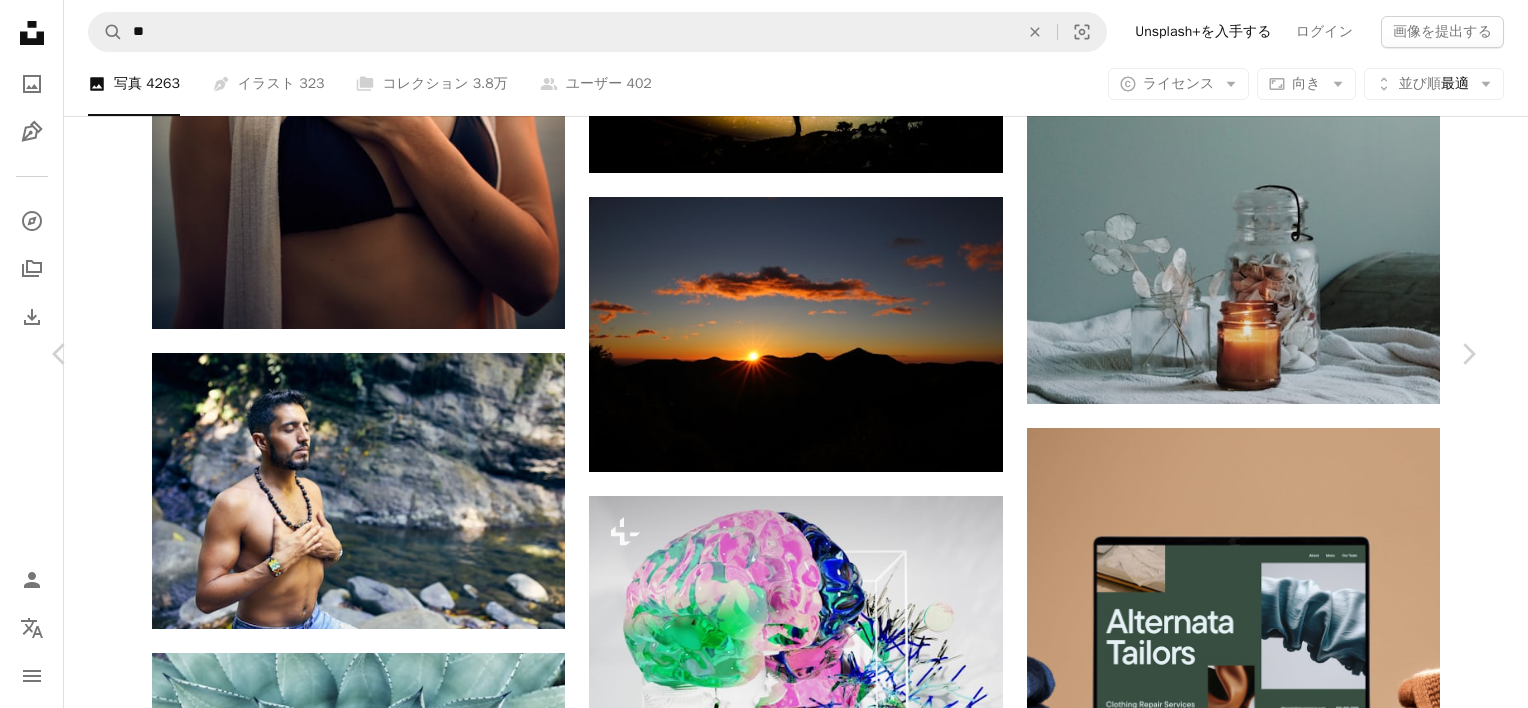 click on "無料ダウンロード" at bounding box center (1265, 5780) 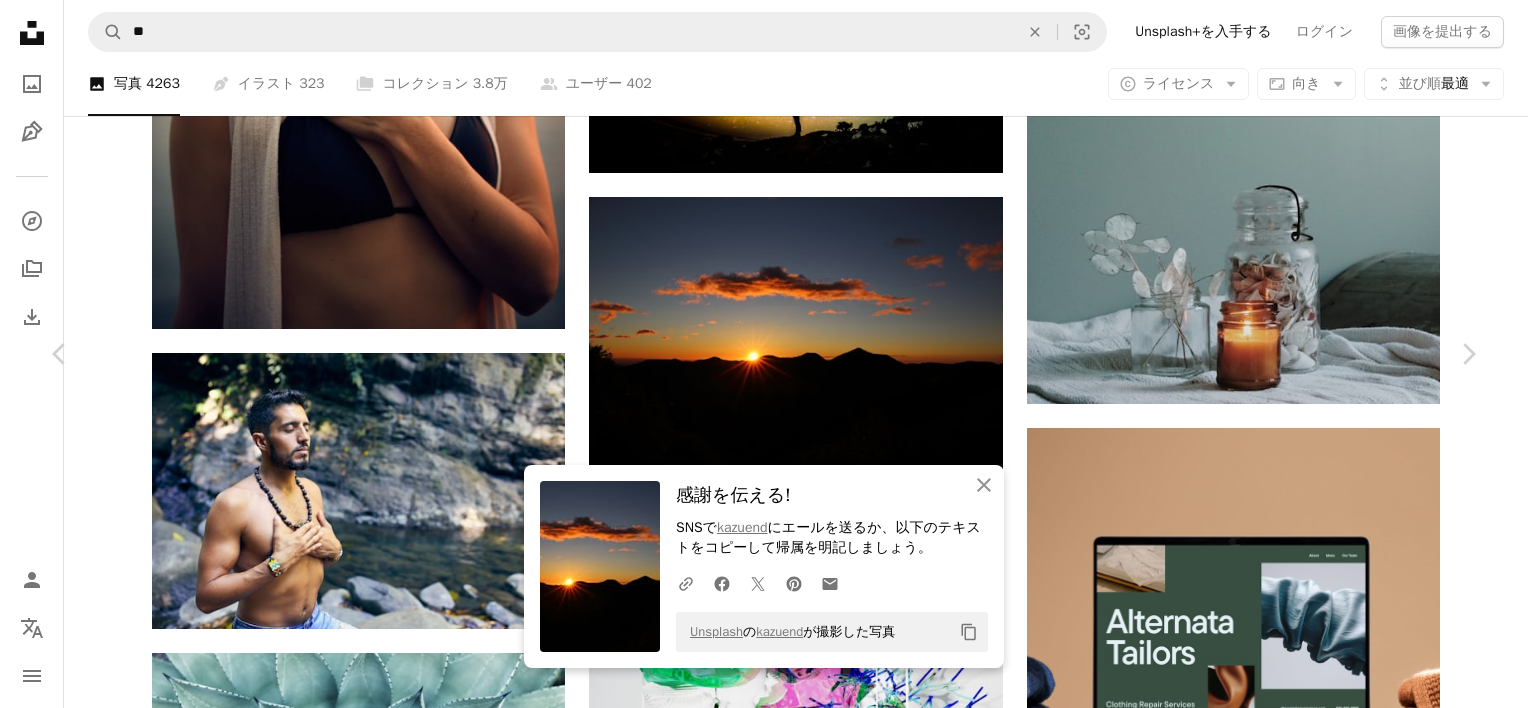 scroll, scrollTop: 800, scrollLeft: 0, axis: vertical 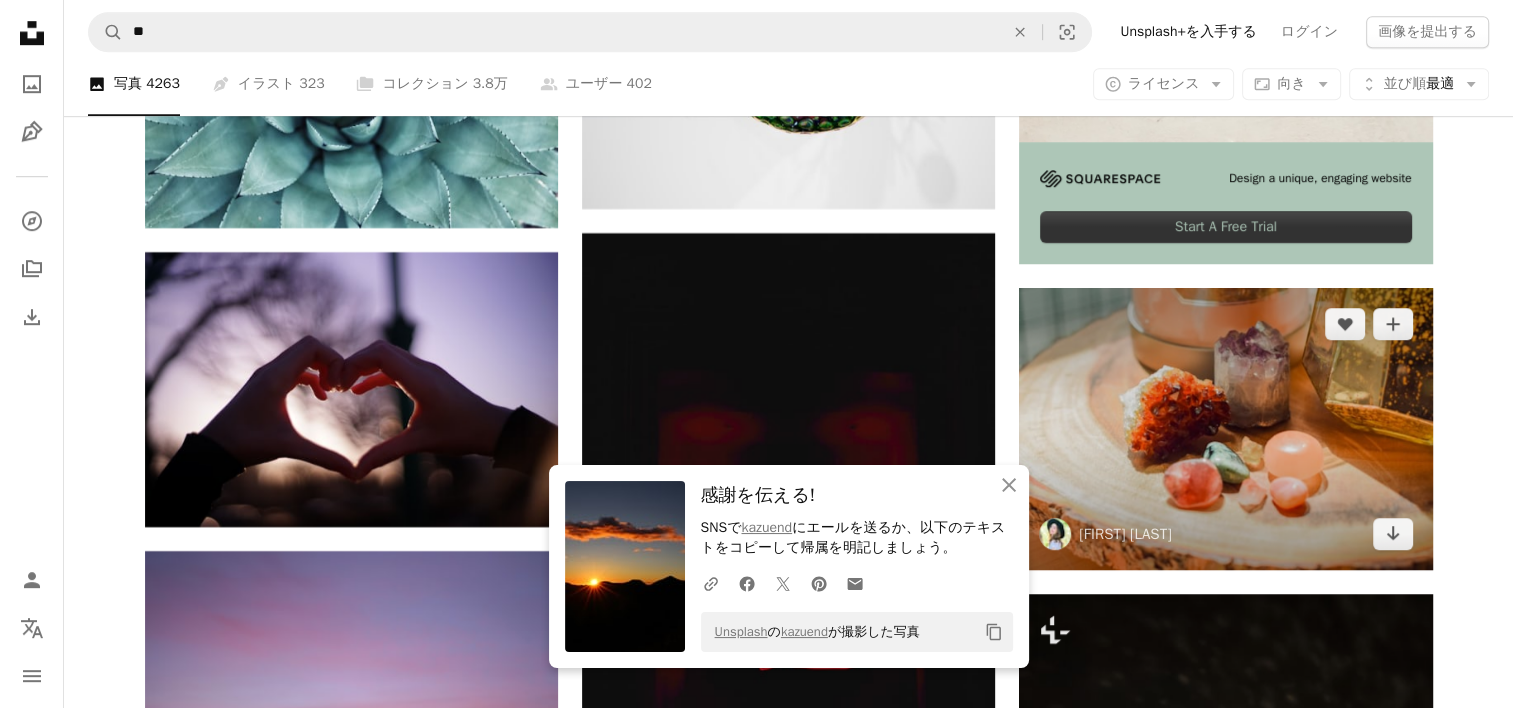 click at bounding box center (1225, 429) 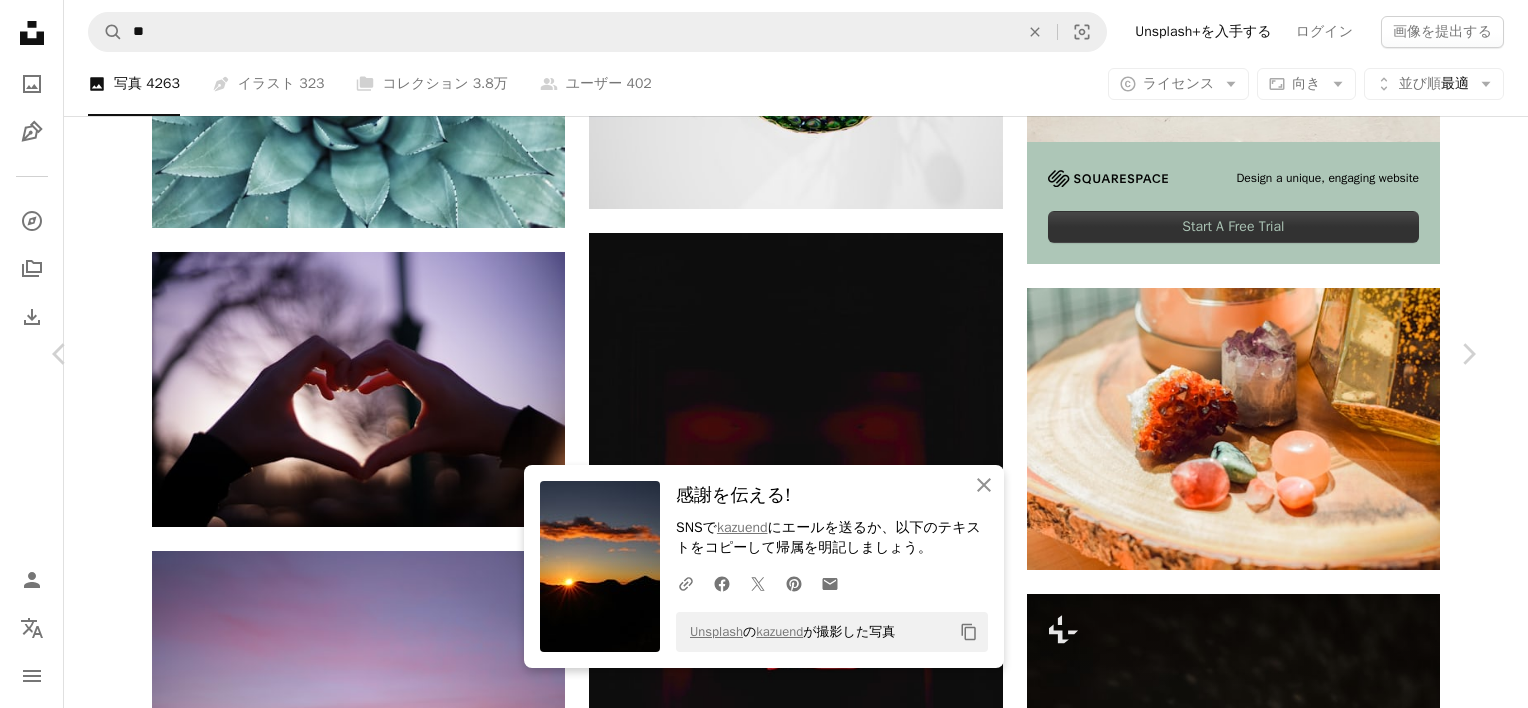 click on "無料ダウンロード" at bounding box center (1265, 5080) 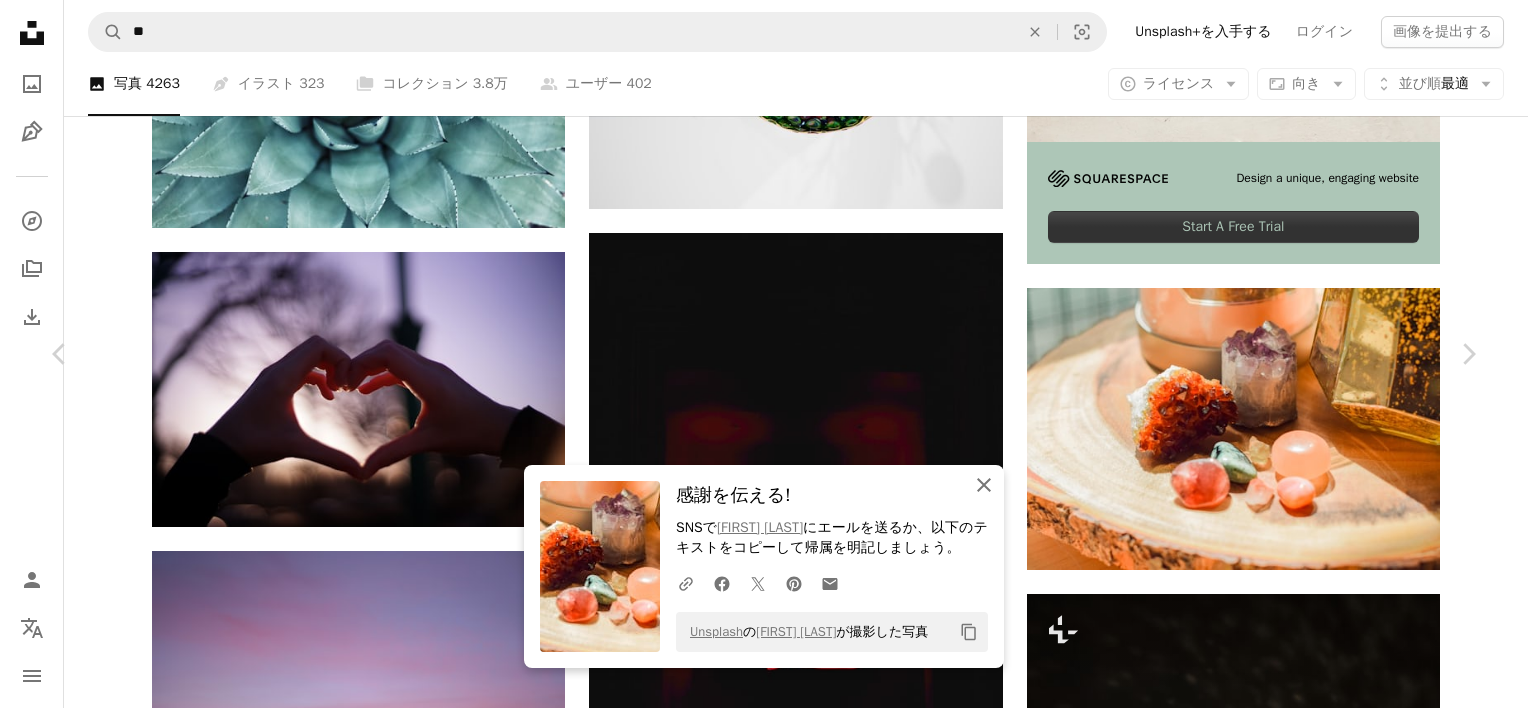 click 